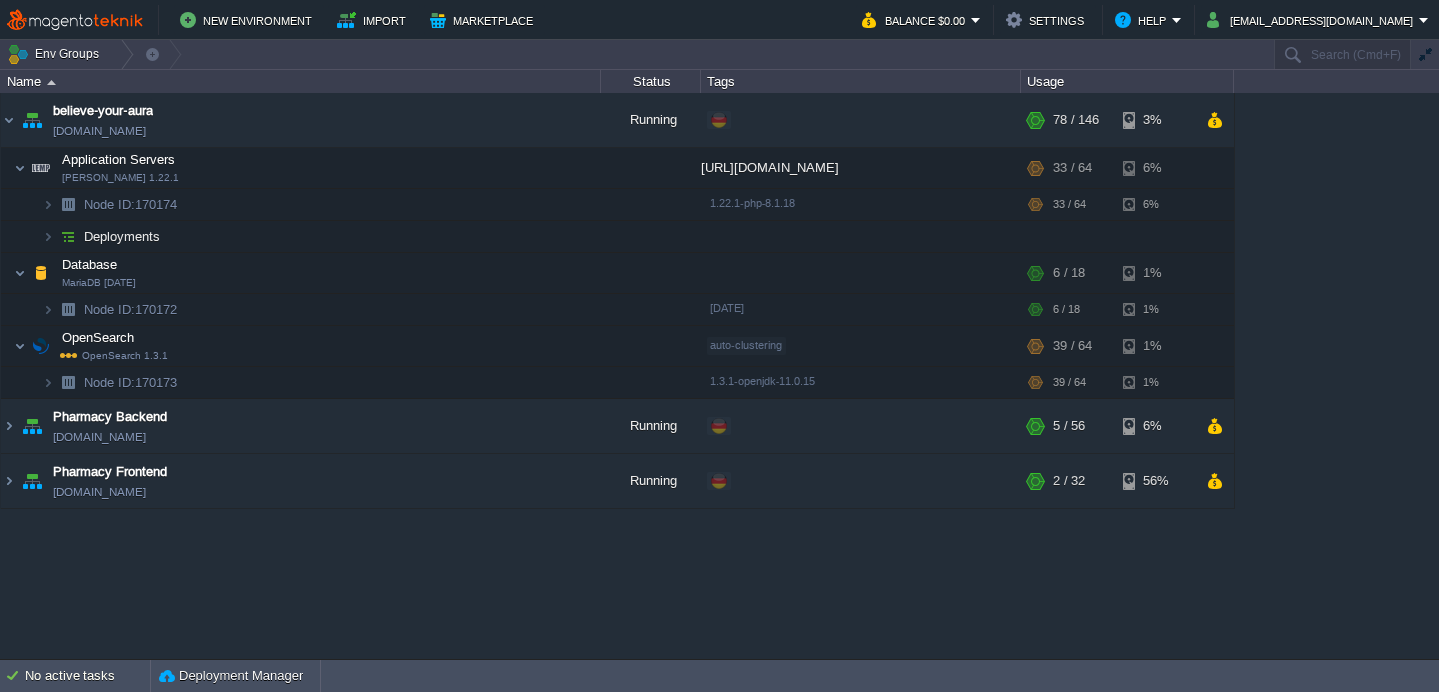 scroll, scrollTop: 0, scrollLeft: 0, axis: both 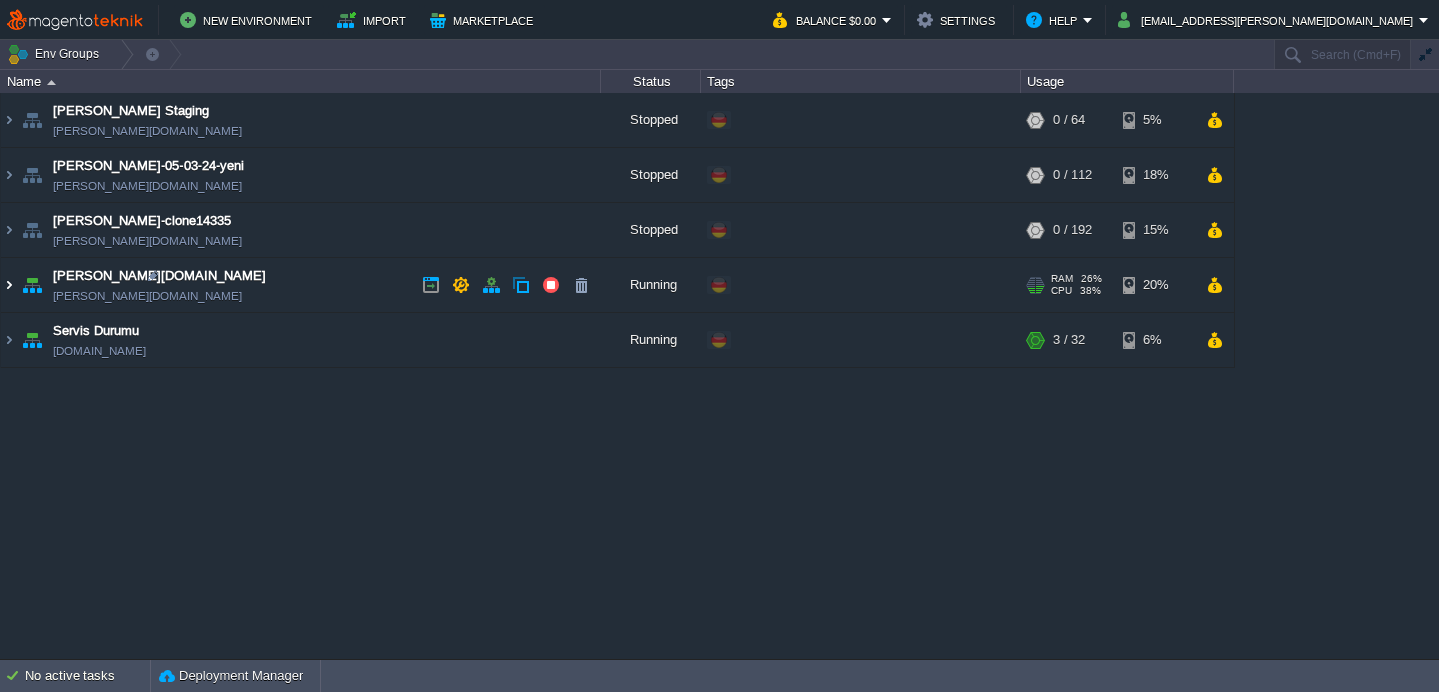 click at bounding box center [9, 285] 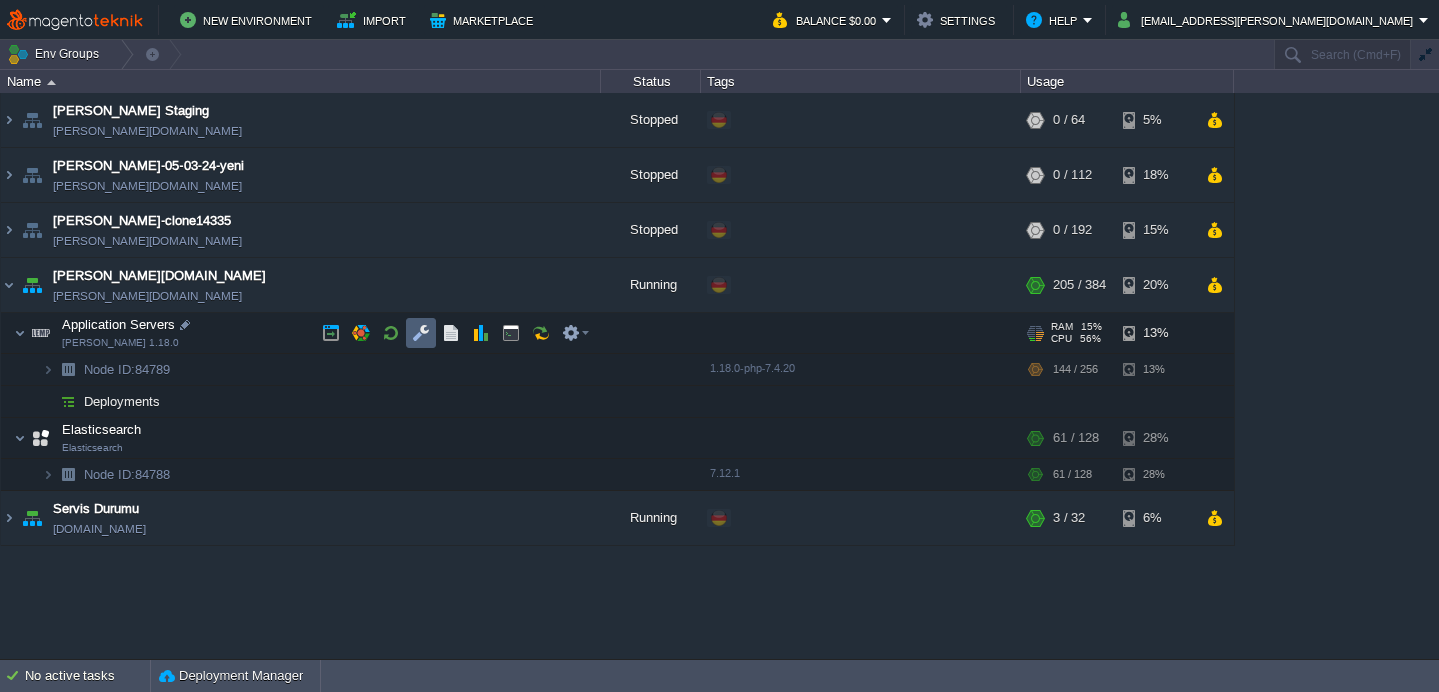 click at bounding box center [421, 333] 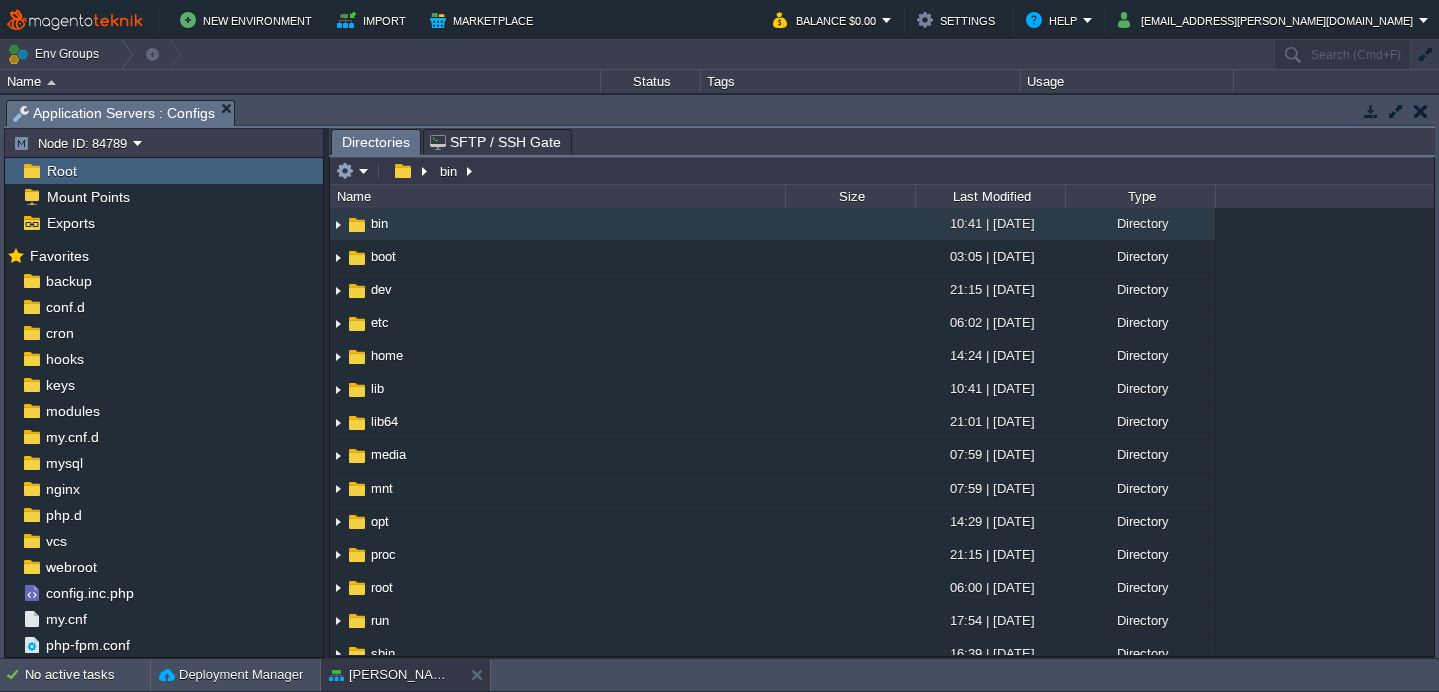 click on "SFTP / SSH Gate" at bounding box center (495, 142) 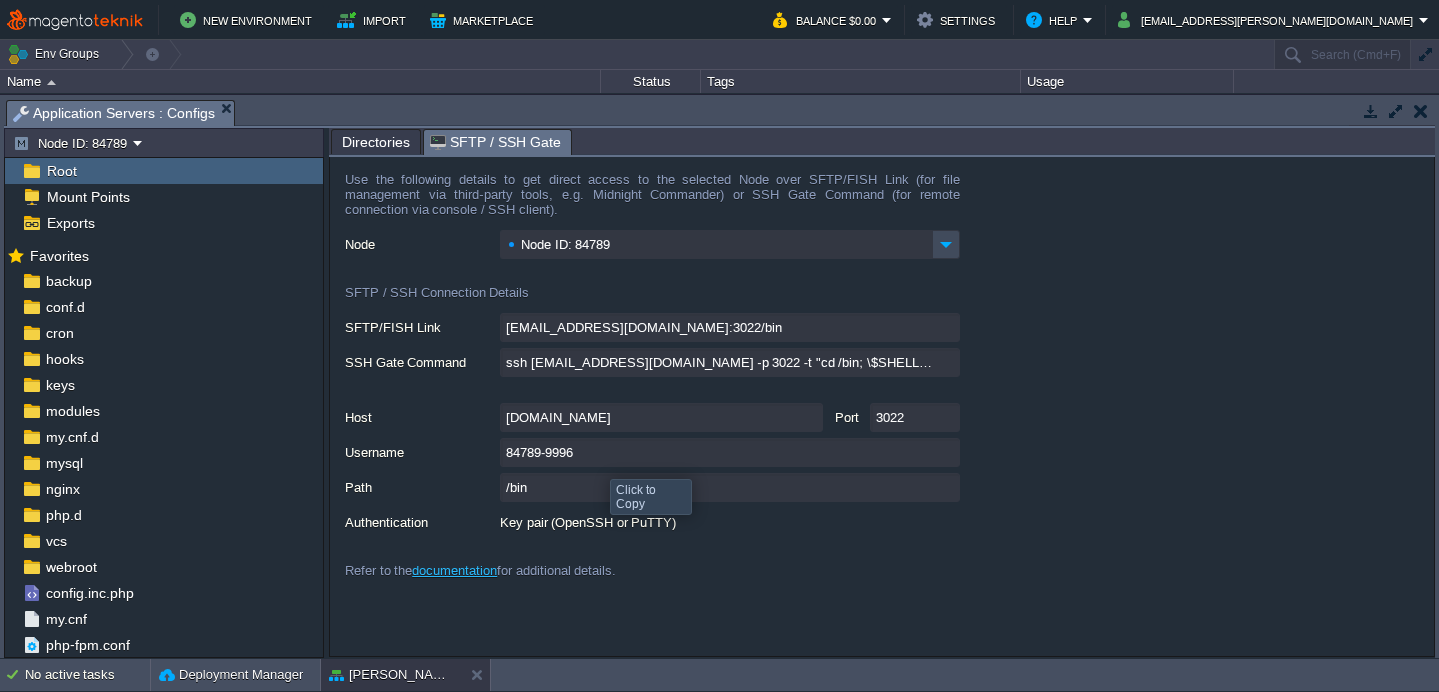 click on "84789-9996" at bounding box center [730, 452] 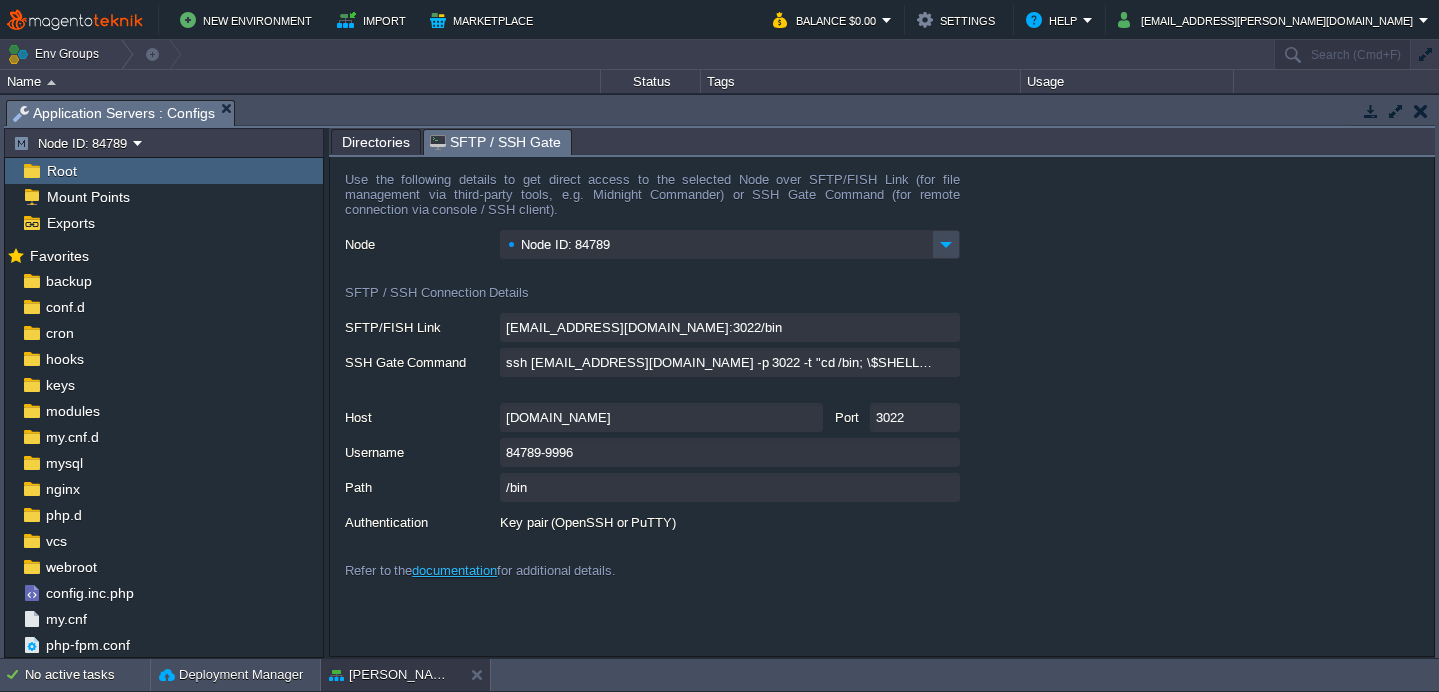 click at bounding box center (1421, 111) 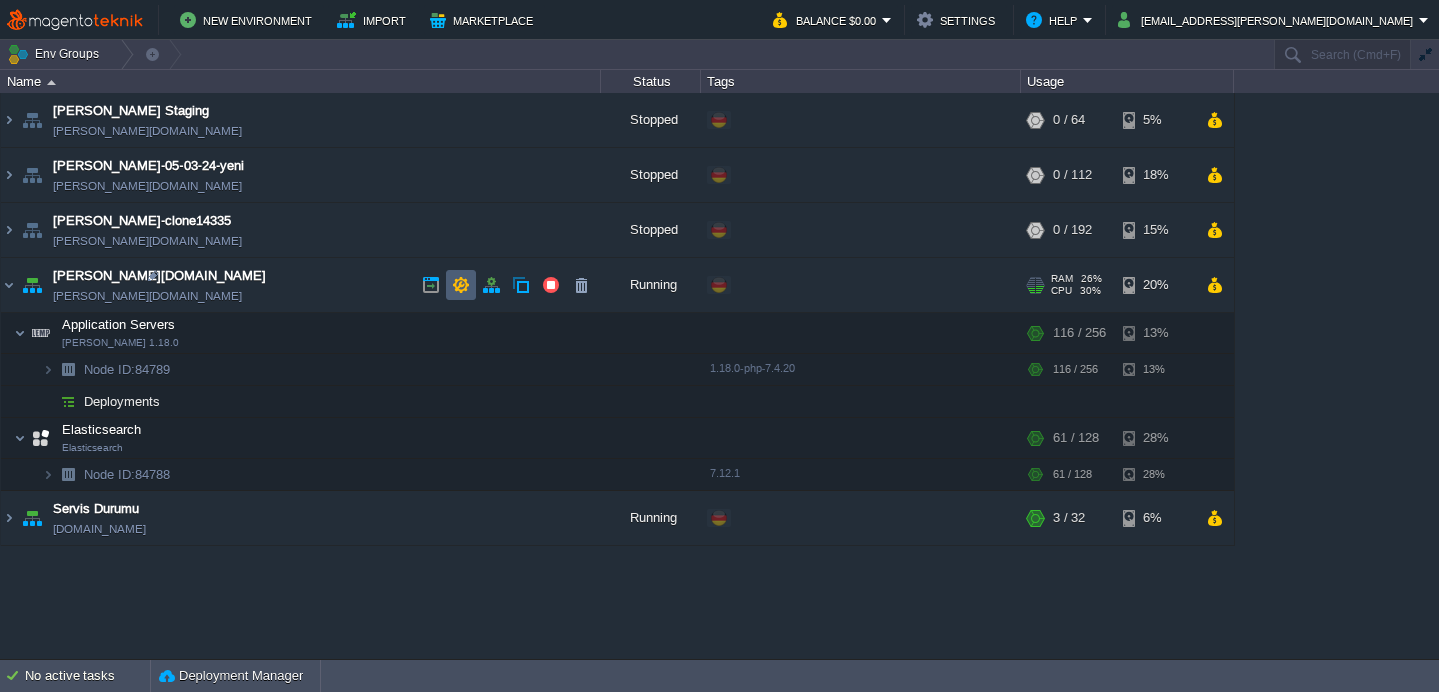 click at bounding box center [461, 285] 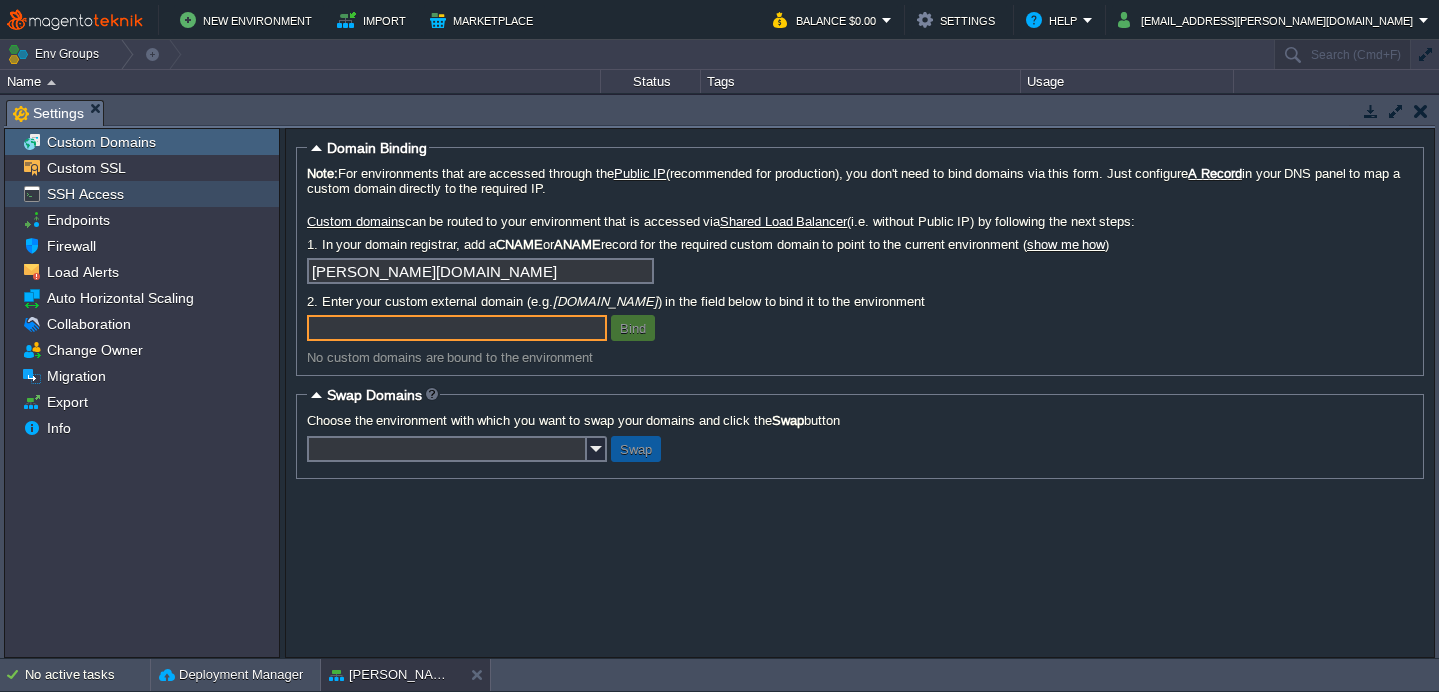 click on "SSH Access" at bounding box center (85, 194) 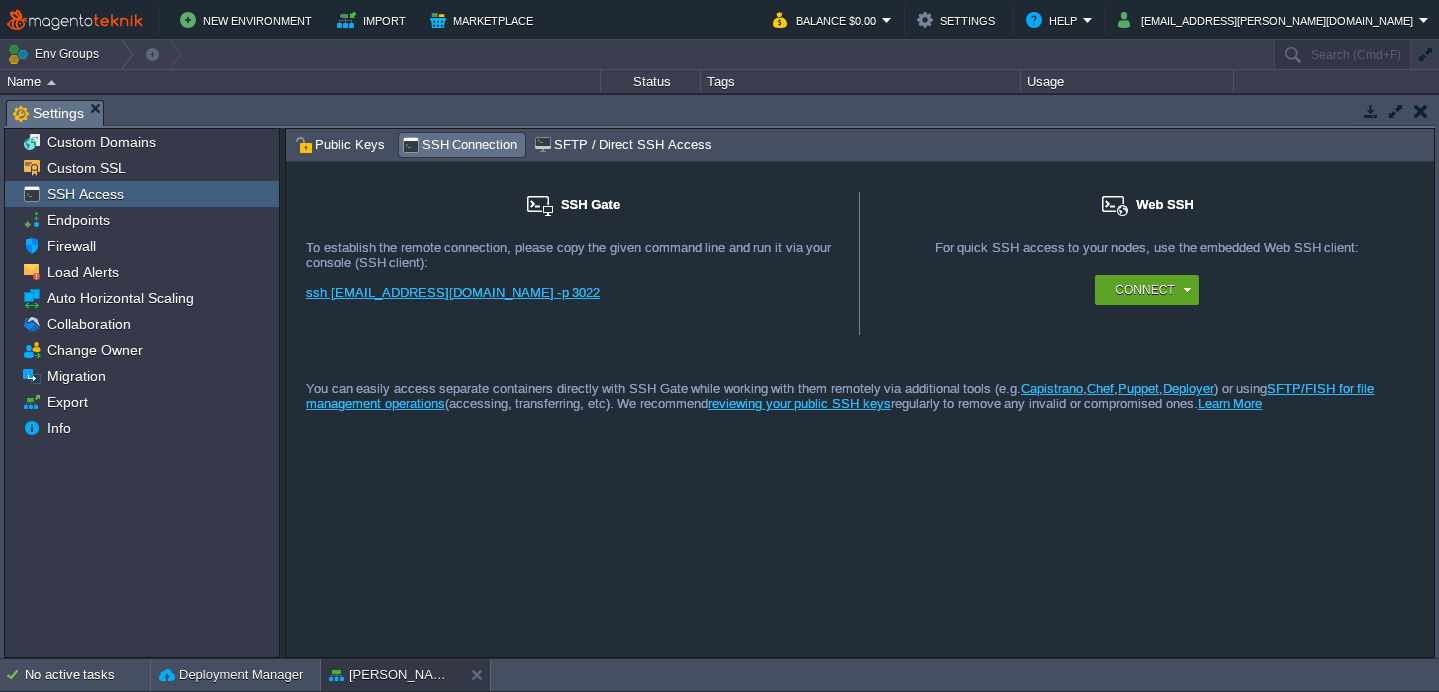 click on "Public Keys SSH Connection SFTP / Direct SSH Access" at bounding box center (2786, 145) 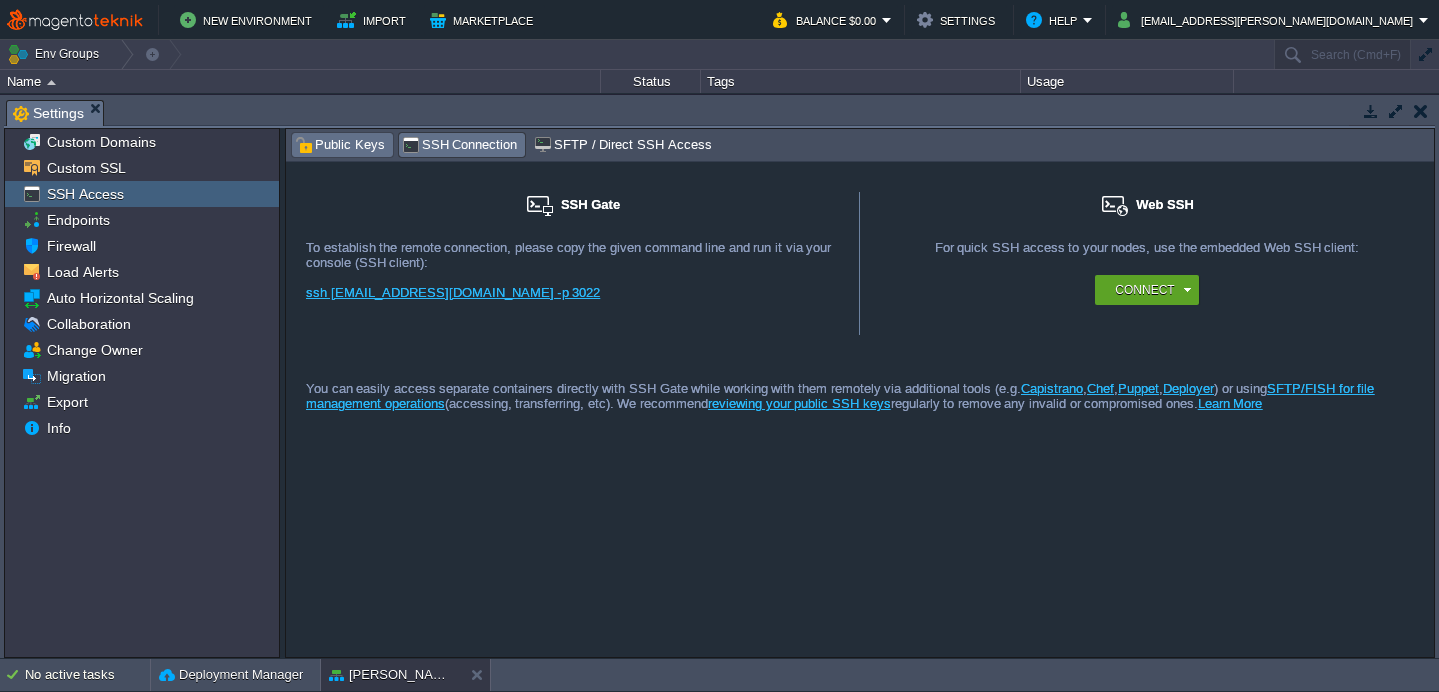 click on "Public Keys" at bounding box center [340, 145] 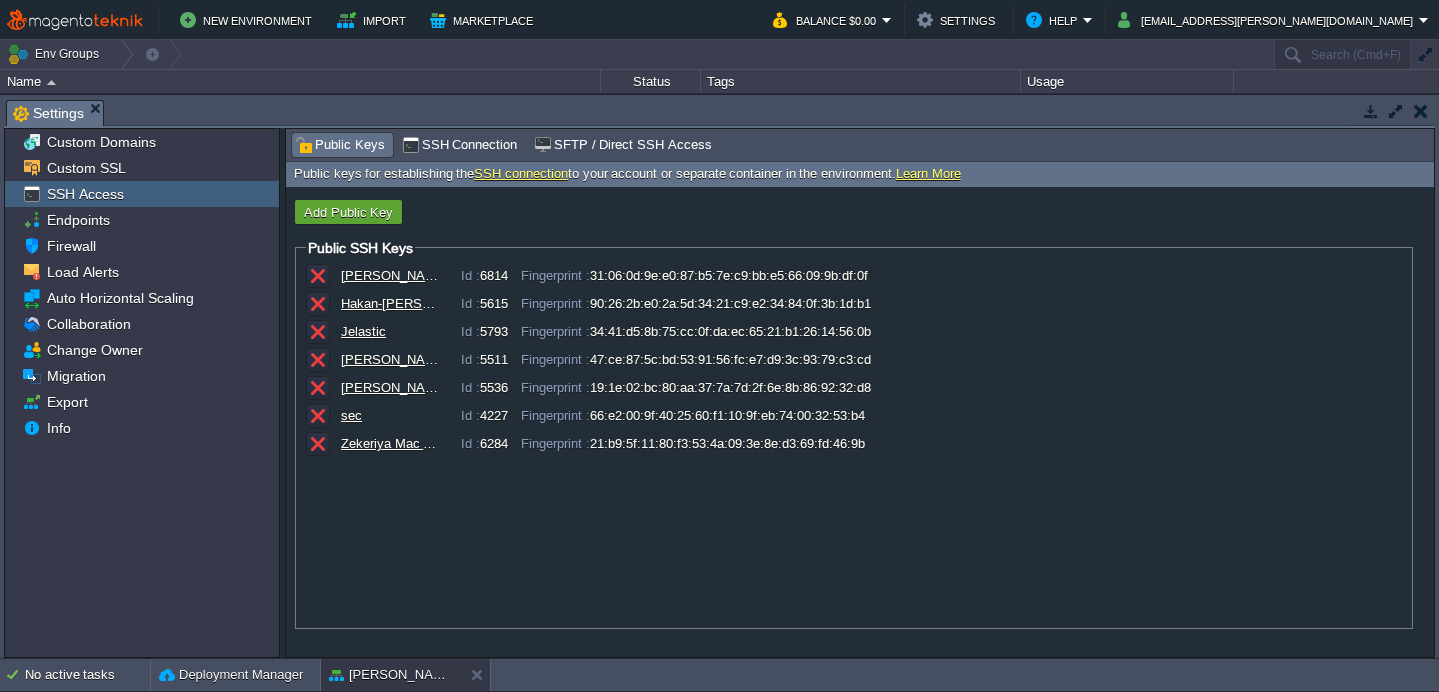 click on "Reeder IT Id :  5536   Fingerprint :  19:1e:02:bc:80:aa:37:7a:7d:2f:6e:8b:86:92:32:d8" at bounding box center (854, 390) 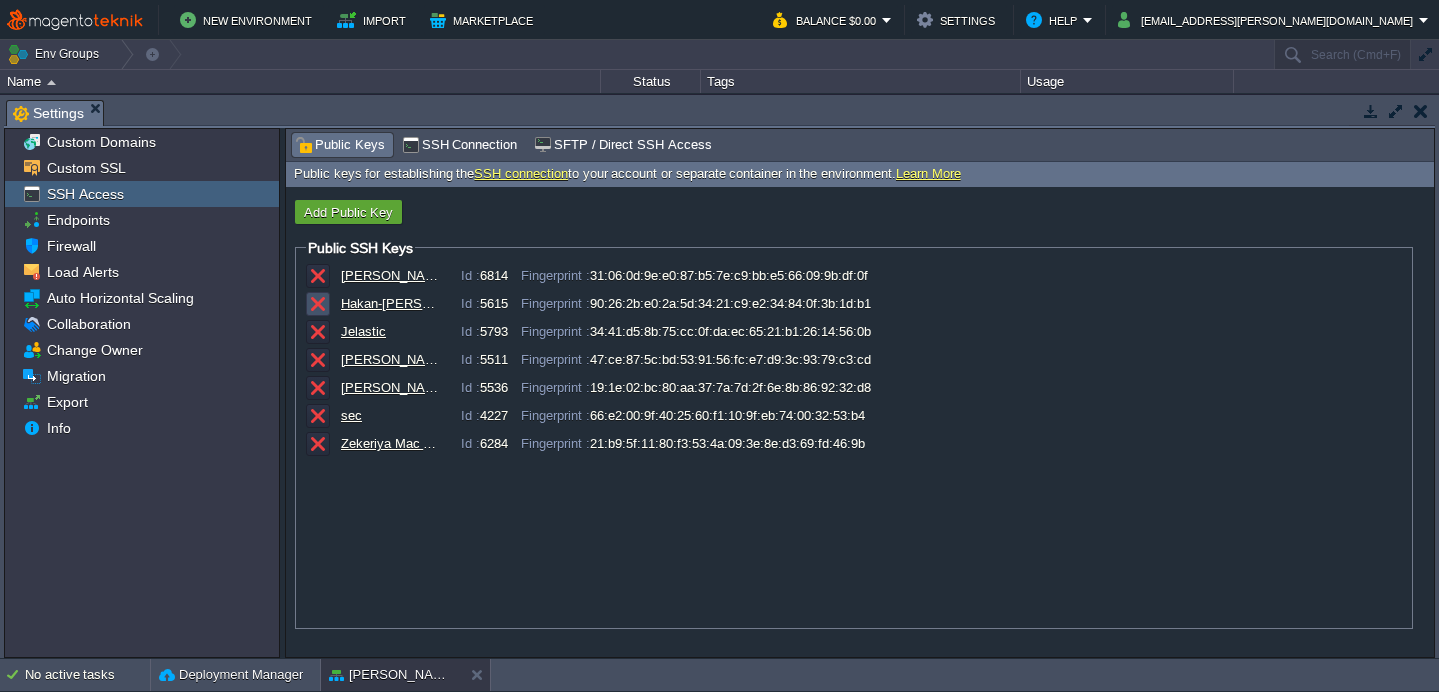 click at bounding box center [318, 304] 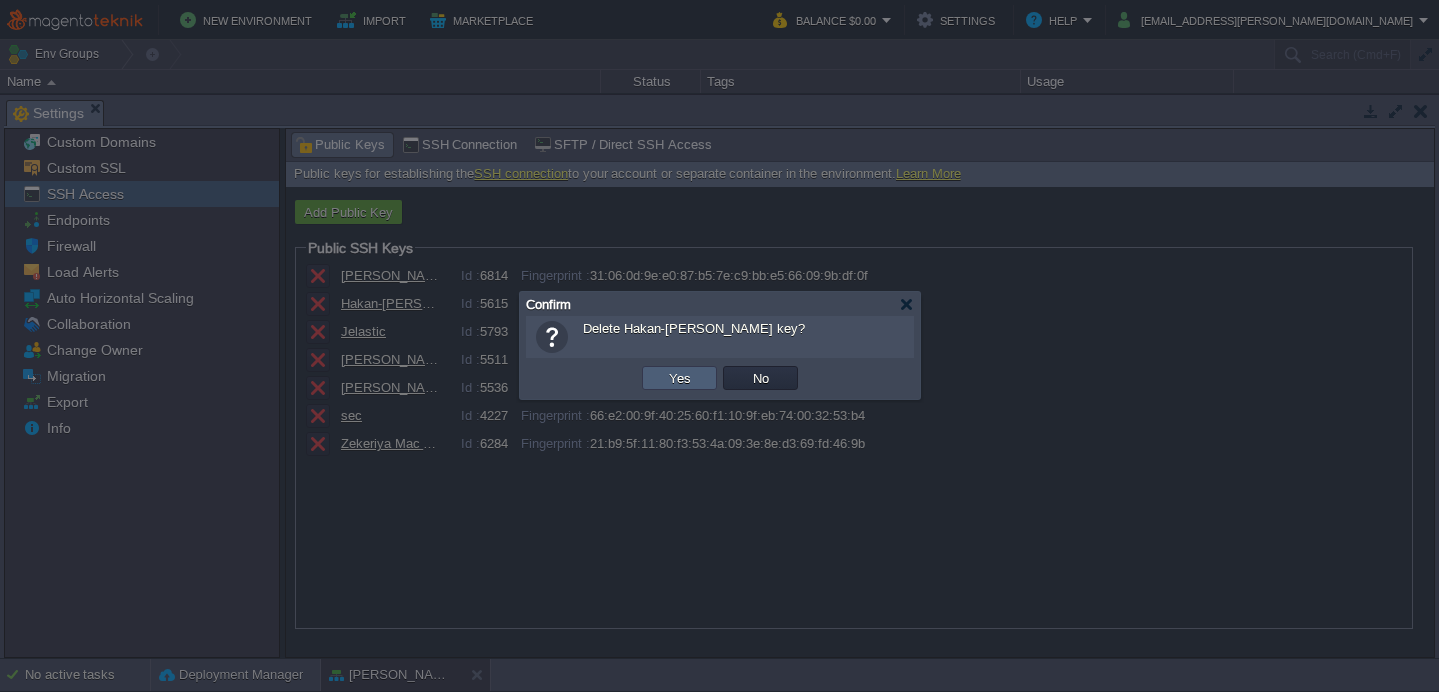 click on "Yes" at bounding box center (680, 378) 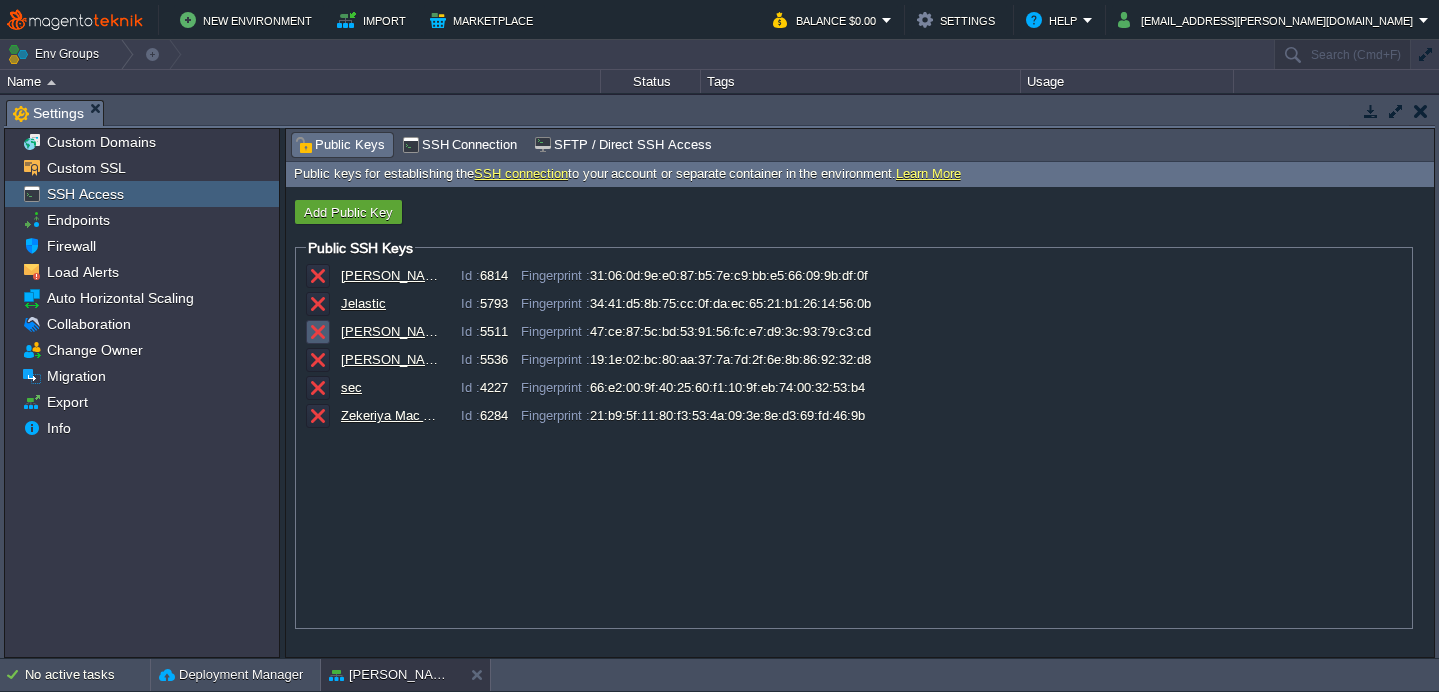click at bounding box center (318, 332) 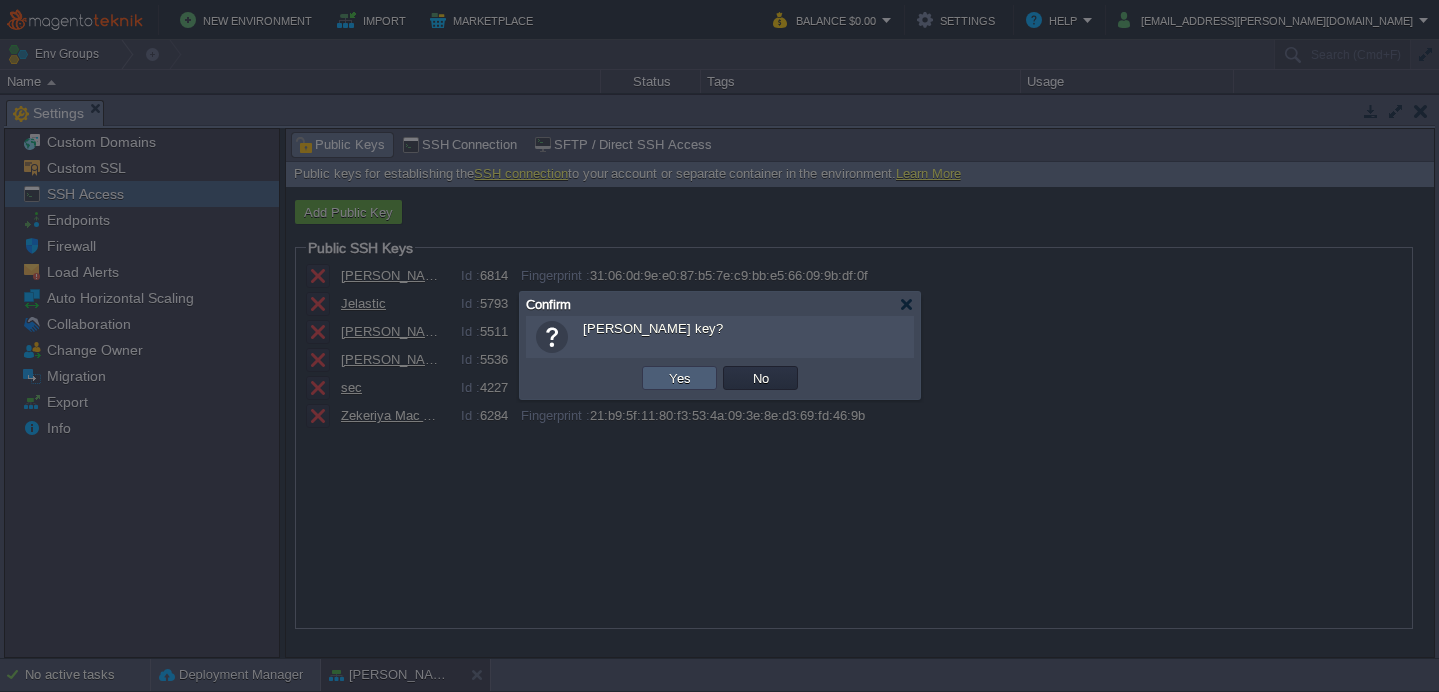 click on "Yes" at bounding box center (680, 378) 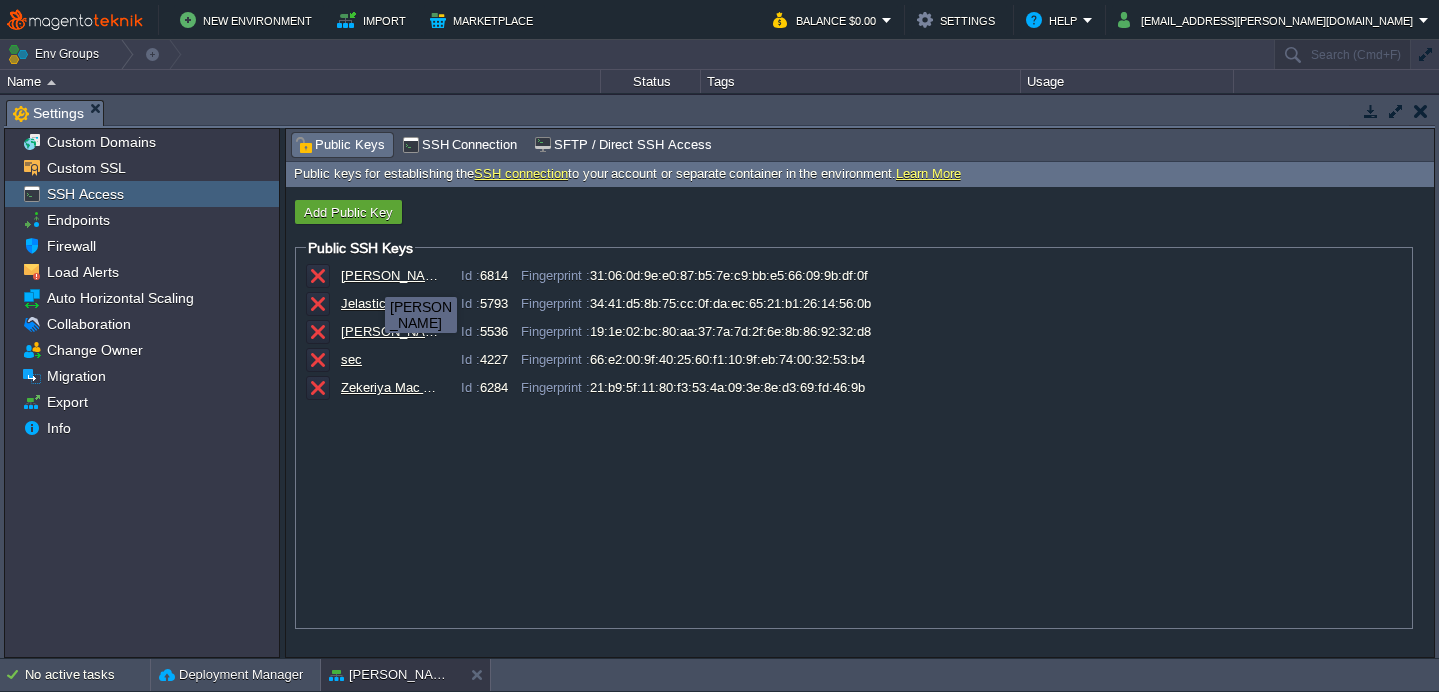 click on "Baris Akin" at bounding box center (391, 275) 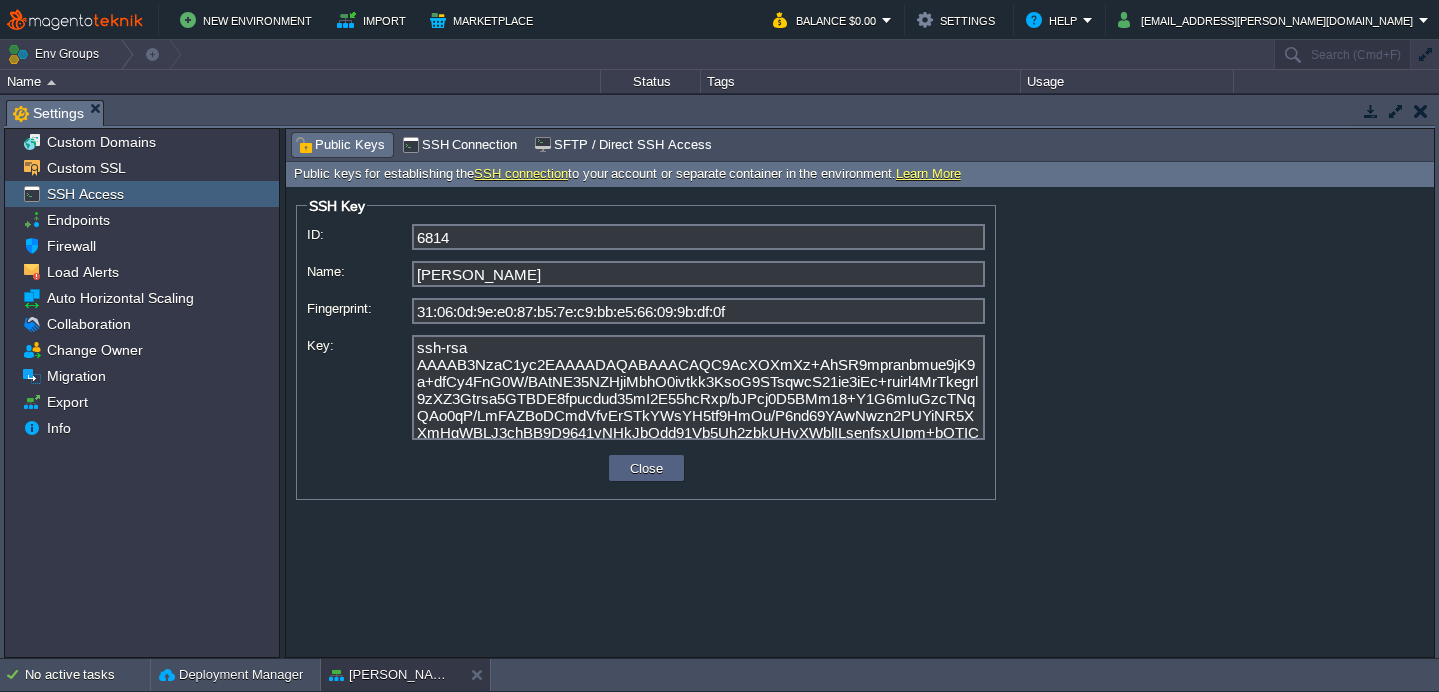 click on "ssh-rsa AAAAB3NzaC1yc2EAAAADAQABAAACAQC9AcXOXmXz+AhSR9mpranbmue9jK9a+dfCy4FnG0W/BAtNE35NZHjiMbhO0ivtkk3KsoG9STsqwcS21ie3iEc+ruirl4MrTkegrl9zXZ3Gtrsa5GTBDE8fpucdud35mI2E55hcRxp/bJPcj0D5BMm18+Y1G6mIuGzcTNqQAo0qP/LmFAZBoDCmdVfvErSTkYWsYH5tf9HmOu/P6nd69YAwNwzn2PUYiNR5XXmHgWBLJ3chBB9D9641yNHkJbQdd91Vb5Uh2zbkUHvXWblILsenfsxUIpm+bQTICKF9+98n6r1Yne+sppgVcglmN+bNmEpSZa7xhUABq37sxJqGtBYNcbFNKoBxH6qDNJQZixw3Jn2rqQ7saFmCqNKwPhuJBp1TVBqB5mpKbkRCB9mybjuGf7coZNL7mMNvwbgM9QA+pyB6oQapzxqGpdjrFBp98mTjHoYBOTe7EJuBpe3HwfXrn02owZFNN7QVhJyBXXtHEOTEOS56WwW/PHgAF+xnjvRPP2D64x1bj5eOD+Dr4uO1ze89LIJwUVFOlqHlTDlcPRA0j1UCUhxYTXQiPdVz5FUb51qA1STek0rp10nbS/MiEZdiY5n10iw5MpEri/jMrruceXjSH6B0MjhzjR2VReHaN3Sd8dBxZ74h6FjBieEI9AeHP8SZpg+z0CQdUez/Bw== barisakin@192.168.1.15" at bounding box center [698, 387] 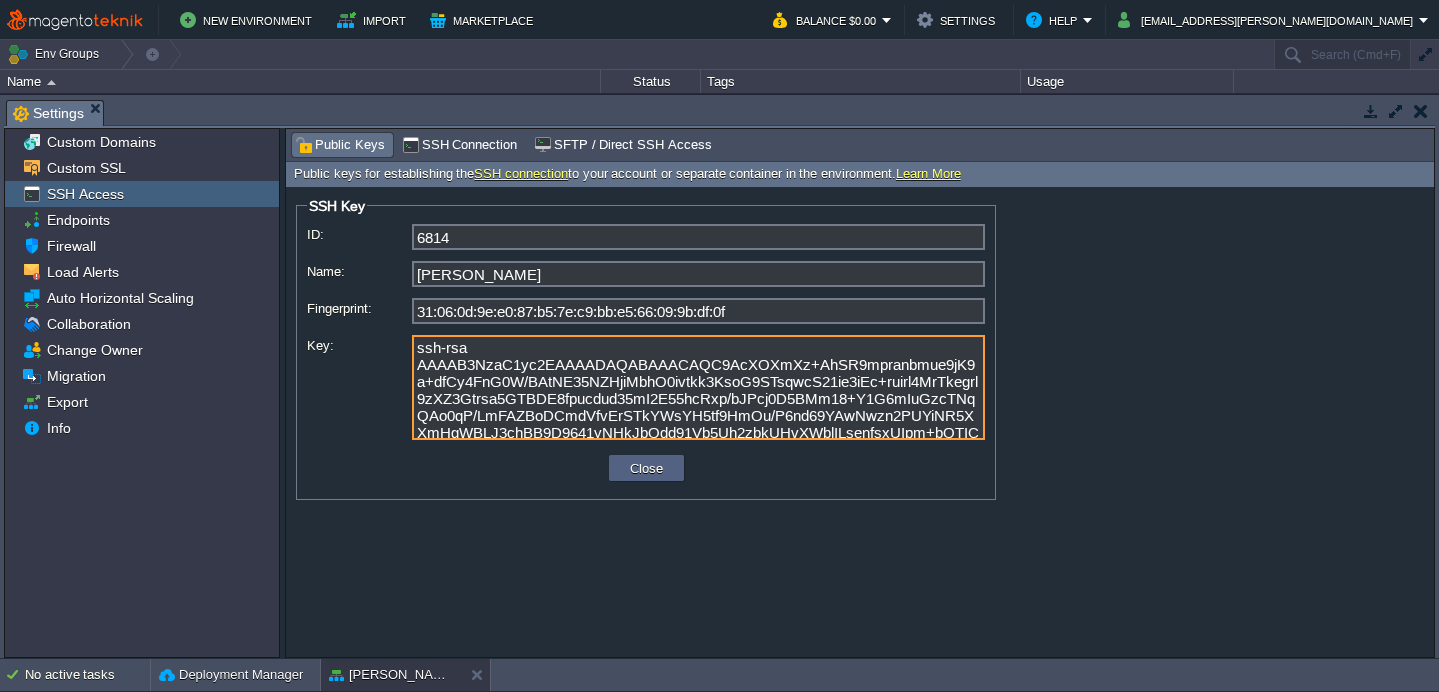 click on "Public Keys" at bounding box center (340, 145) 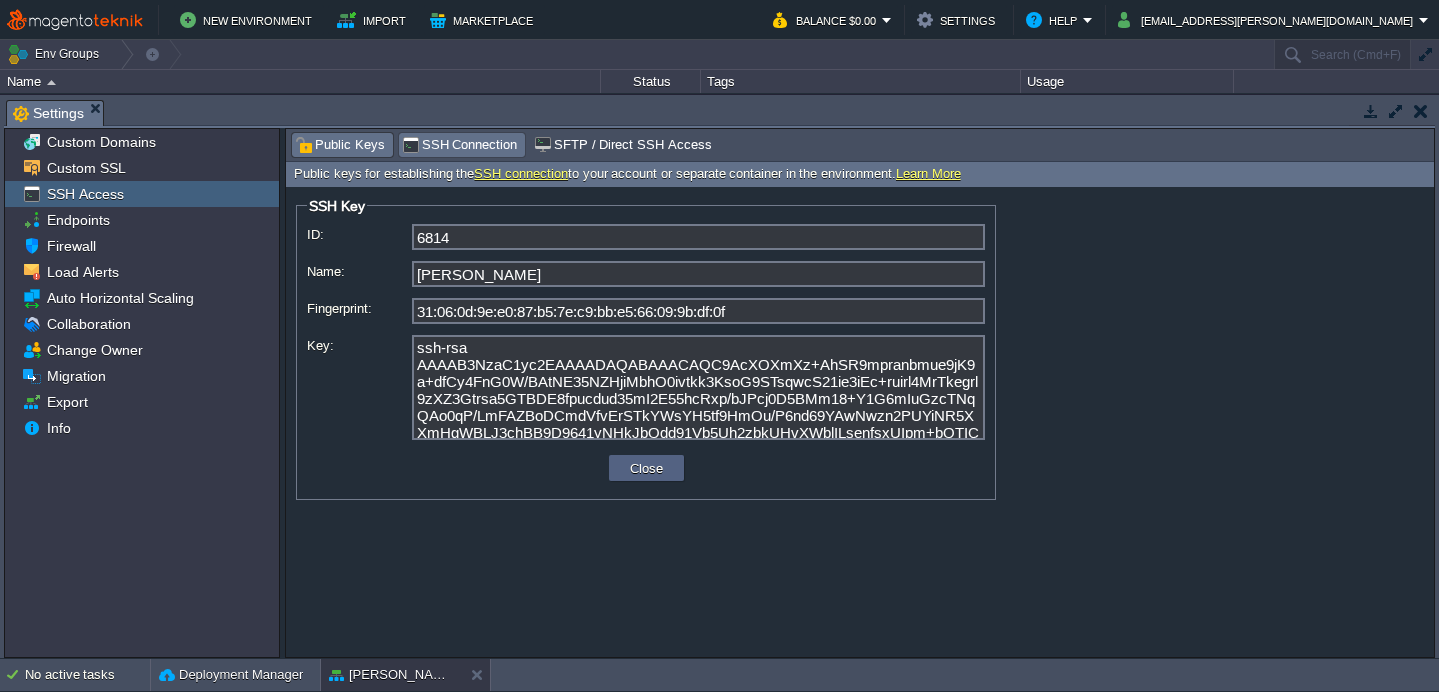 click on "SSH Connection" at bounding box center (460, 145) 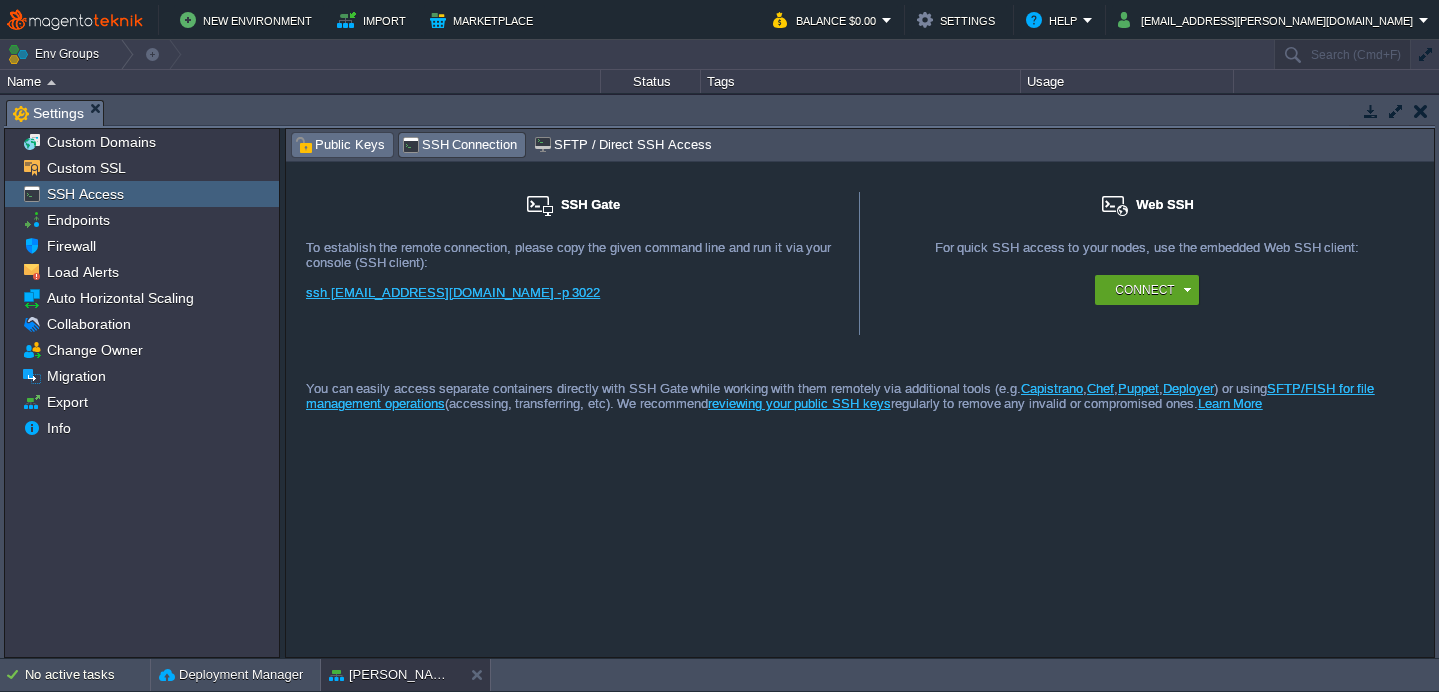 click on "Public Keys" at bounding box center (340, 145) 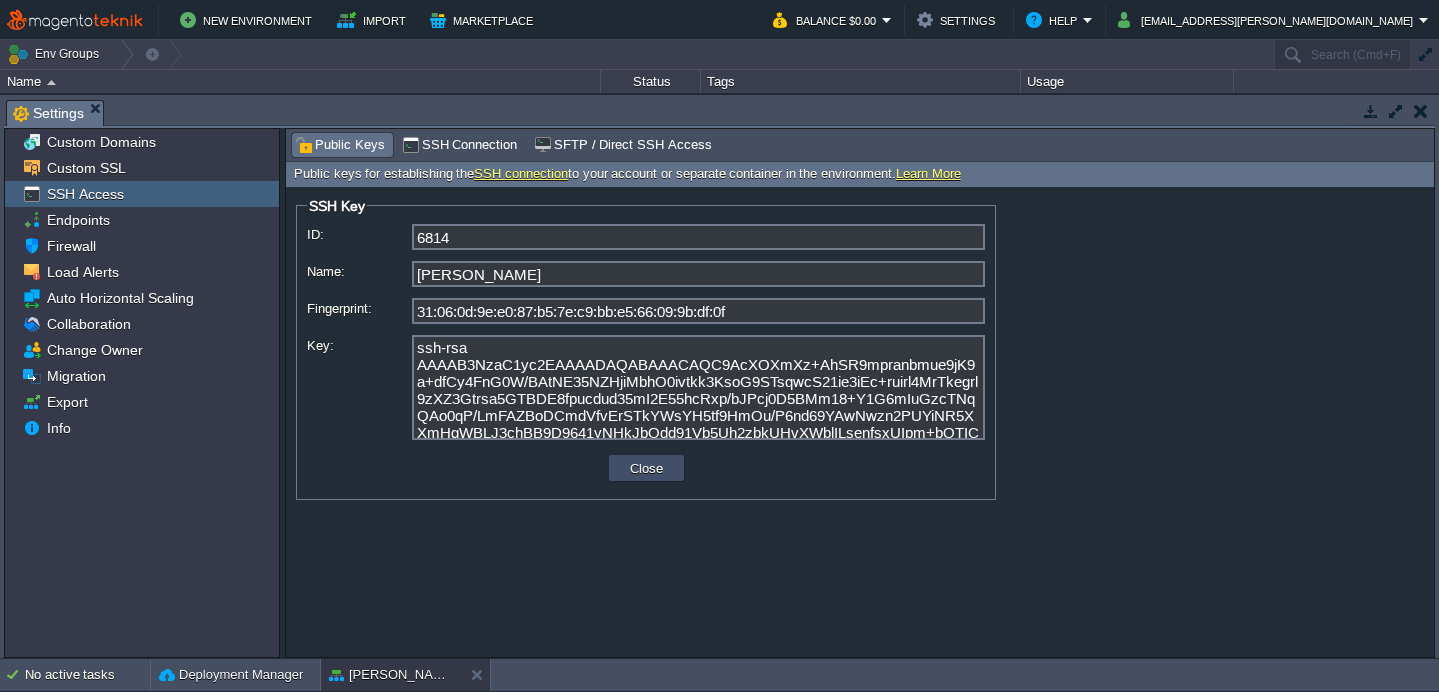 click on "Close" at bounding box center [646, 468] 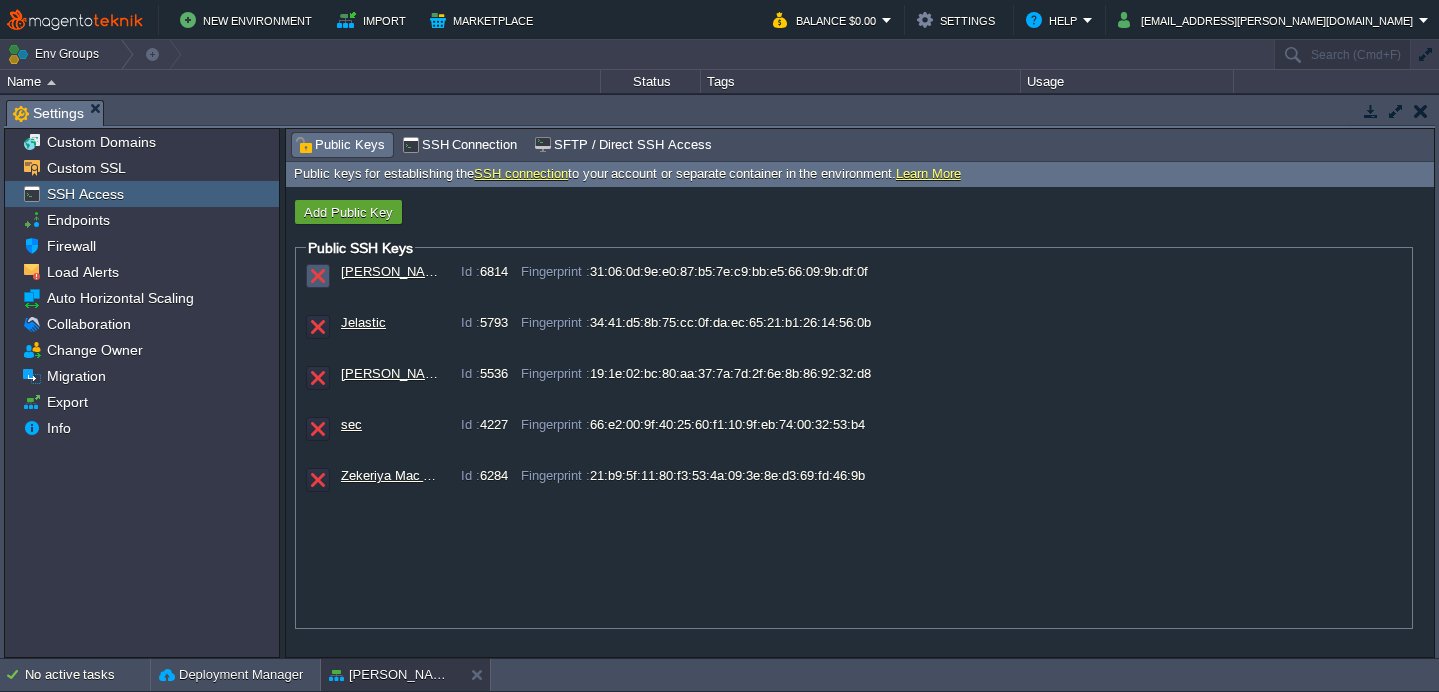 click at bounding box center [318, 276] 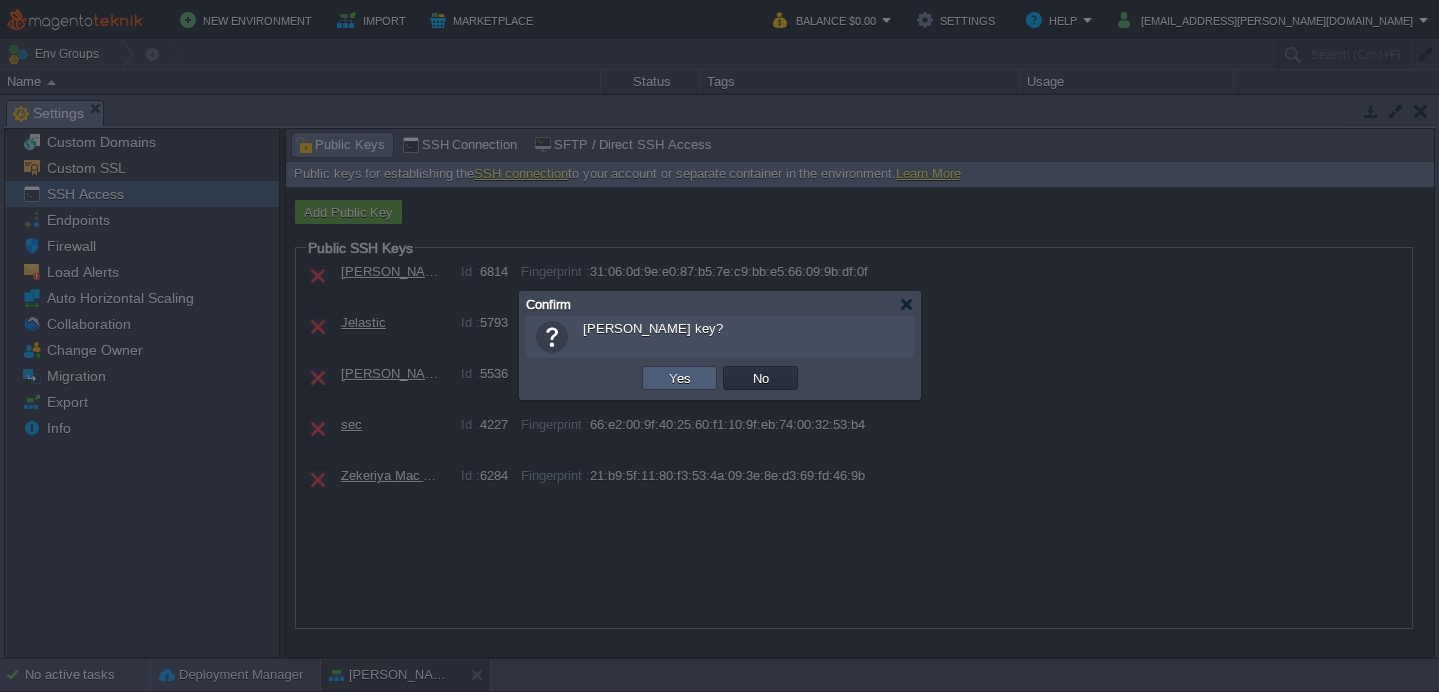 click on "Yes" at bounding box center (680, 378) 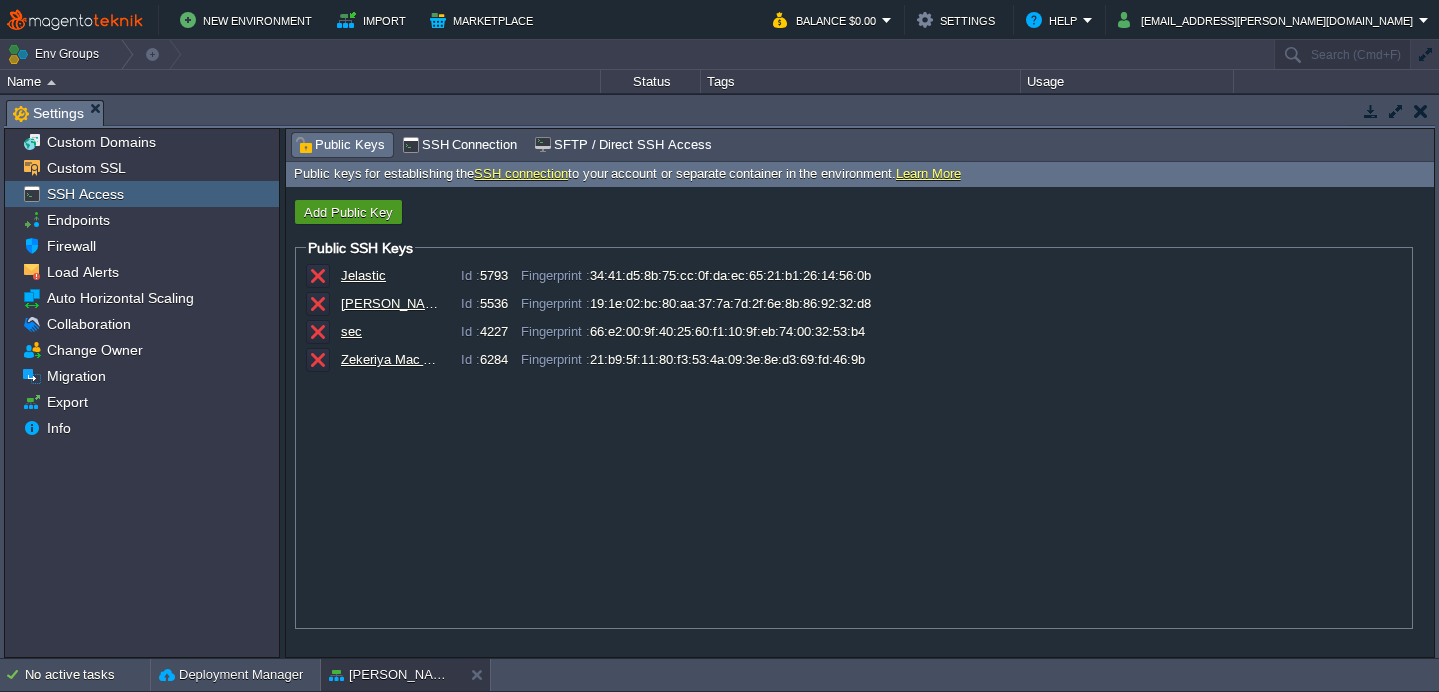 click on "Add Public Key" at bounding box center (348, 212) 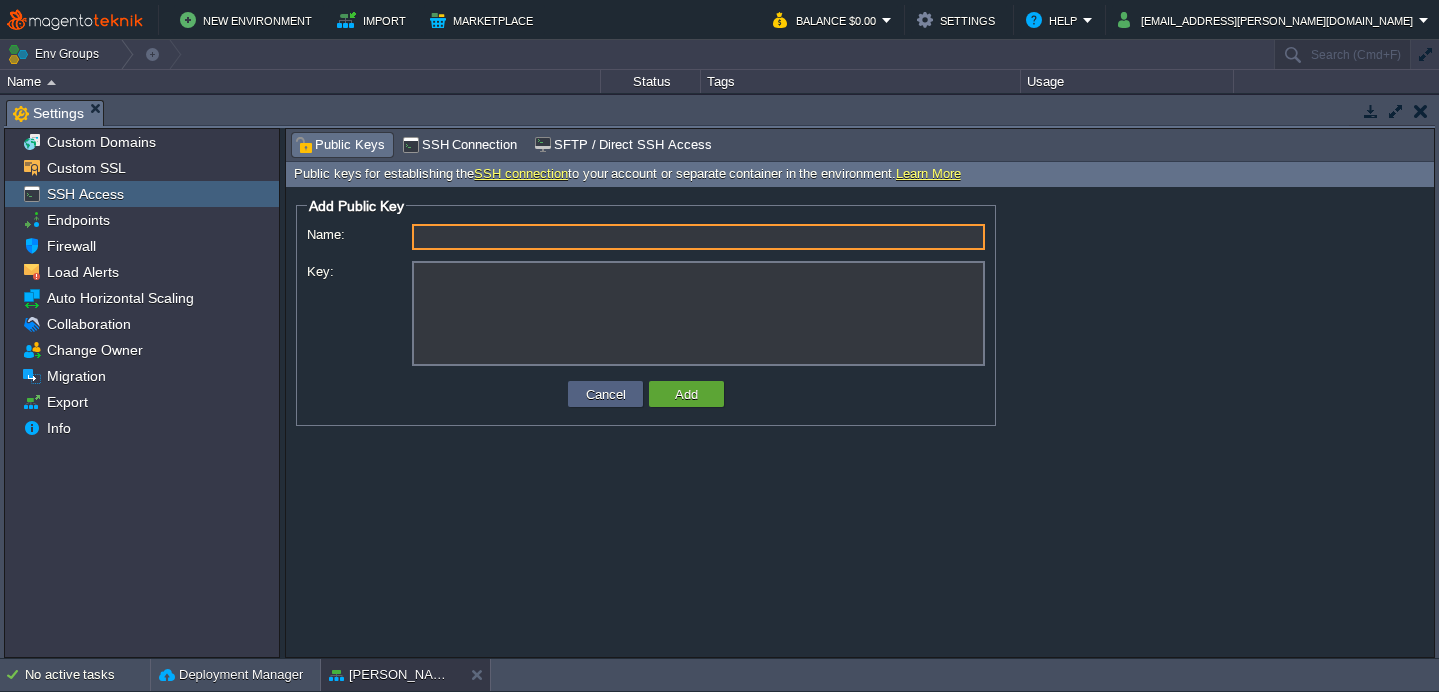 click on "Key:" at bounding box center (698, 313) 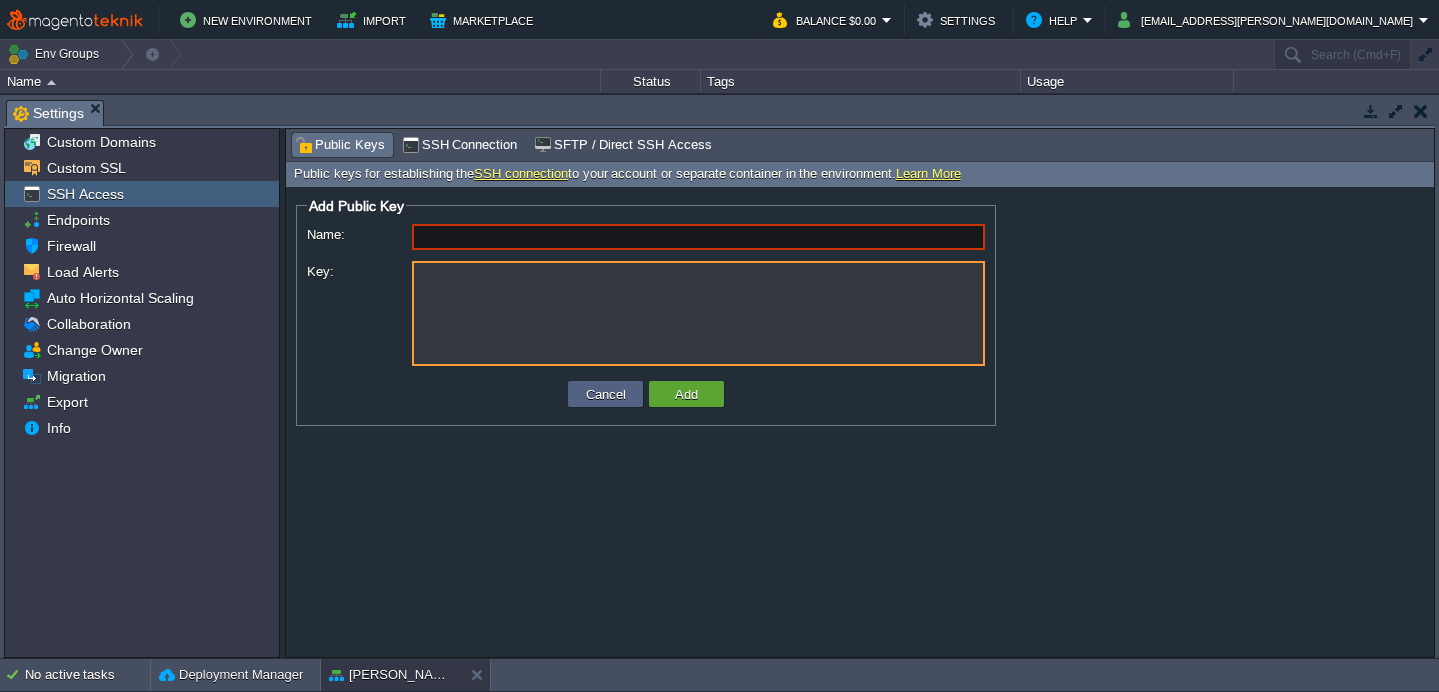 paste on "ssh-rsa AAAAB3NzaC1yc2EAAAADAQABAAACAQDNBK/wAsDYt3EaBOw/2W9OMxCTT5cDnA5Owj6snOCkjZ9OE98XdtUVXYU9fCKnSFhPPNmmuq27rohpE/Zq1ITUTa+Oo+AnUGyrm8PaDHryQxP+xAbvkLZZuVkZ8sZqPkpkE+UNDpti4f6ujO3uN1alRNphk1X9oFgTJAhFGwPhkNrXK0V+kWOG5qOLmH5oEiJ27ceuyZSQ99gDPHEC0LgOzvYhcE+5EjLeDkzEWQcCAUo7VTem6lBtFfHksItG6FBBOBHUU83Zic0eDr9FDJmqn/T/t7tBe53NutJHFJA8uVGFbTs0CFQAyttbuCUmfTJv/DjoW3juA0eKhsl4eA4w0N2v3NGBXOwr1nRXESrEwGlgdUcGobiV/SFH3hfc2UMBP9HhzpVpQDhjYQ0ClrQ6HsPnHjiVgCYA3j5JpUXZA4QsWVL270ri1pgJQKWqPhl3asE7b7nAOfXlU2NVQBMwdHq7F+lLkoYeQhjemn5tOzL9B+khorkBfgs/u0dwLlM3f5ImkGcSZpYAfKqFJuwmYJPmq7LDMkhhOjedO1ed7O6gyoIqUNhdHLn1njF4kTRmswPpaIOiBmekfj4aqpAB6g9zbRJ2z2Qq+YnOiNJm0X3mQOTLRGxGbYUN5THCg7Bfm8lgU7w2lWfuBlQX57hEwnGBJ5thcmYUkNqRDuQvFQ== barisakin@192.168.1.15" 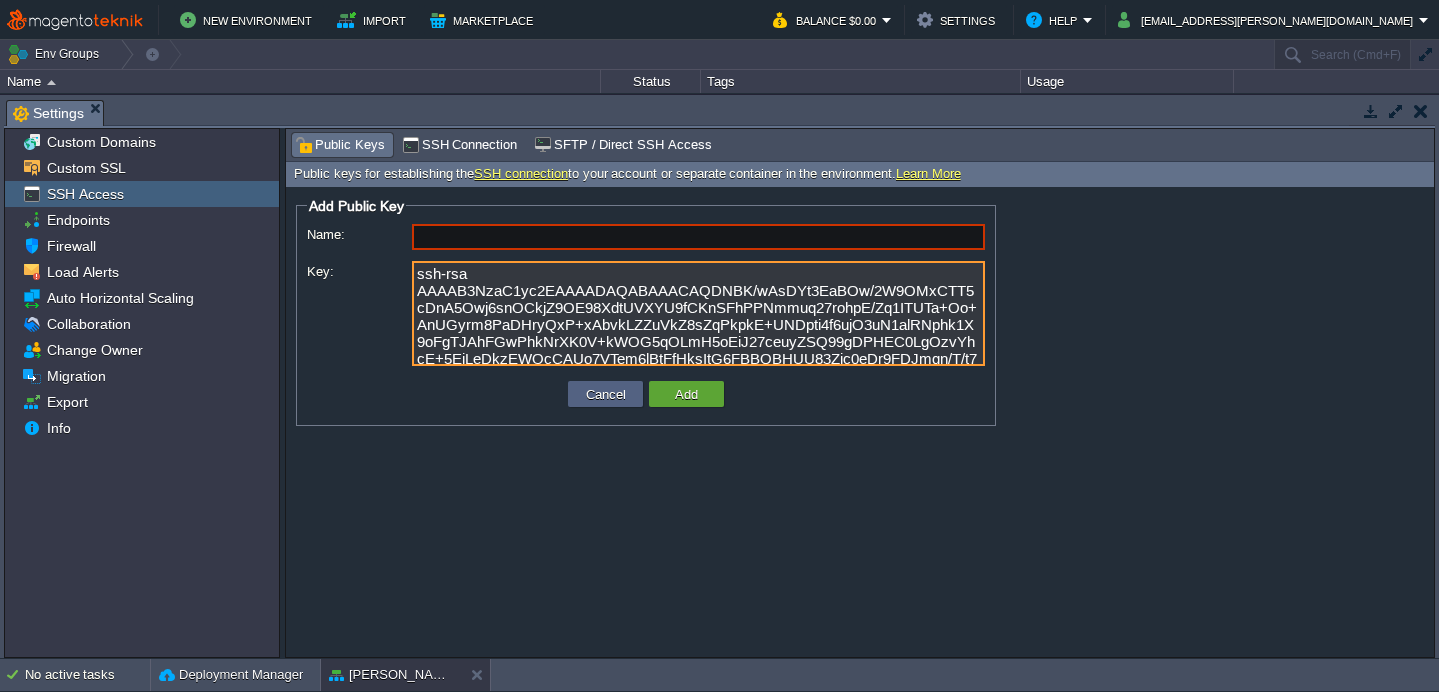 type on "barisakin@192.168.1.15" 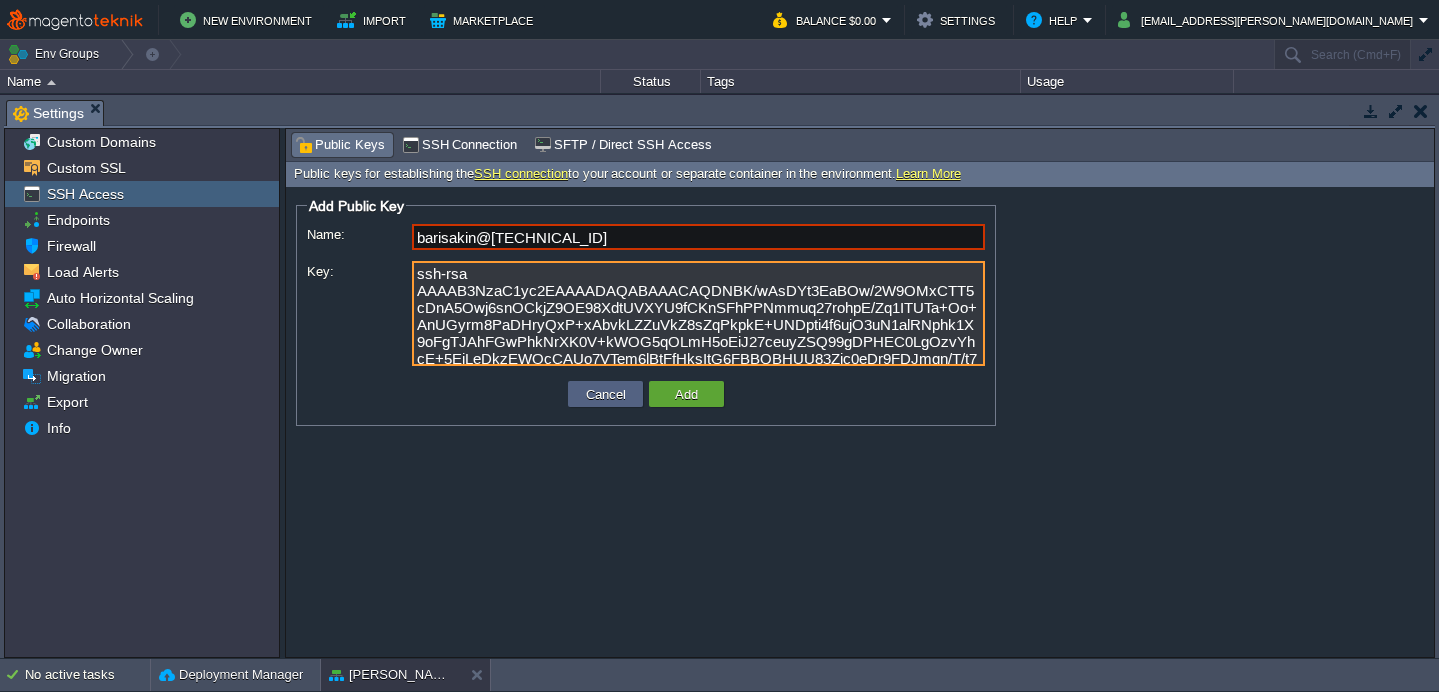 scroll, scrollTop: 135, scrollLeft: 0, axis: vertical 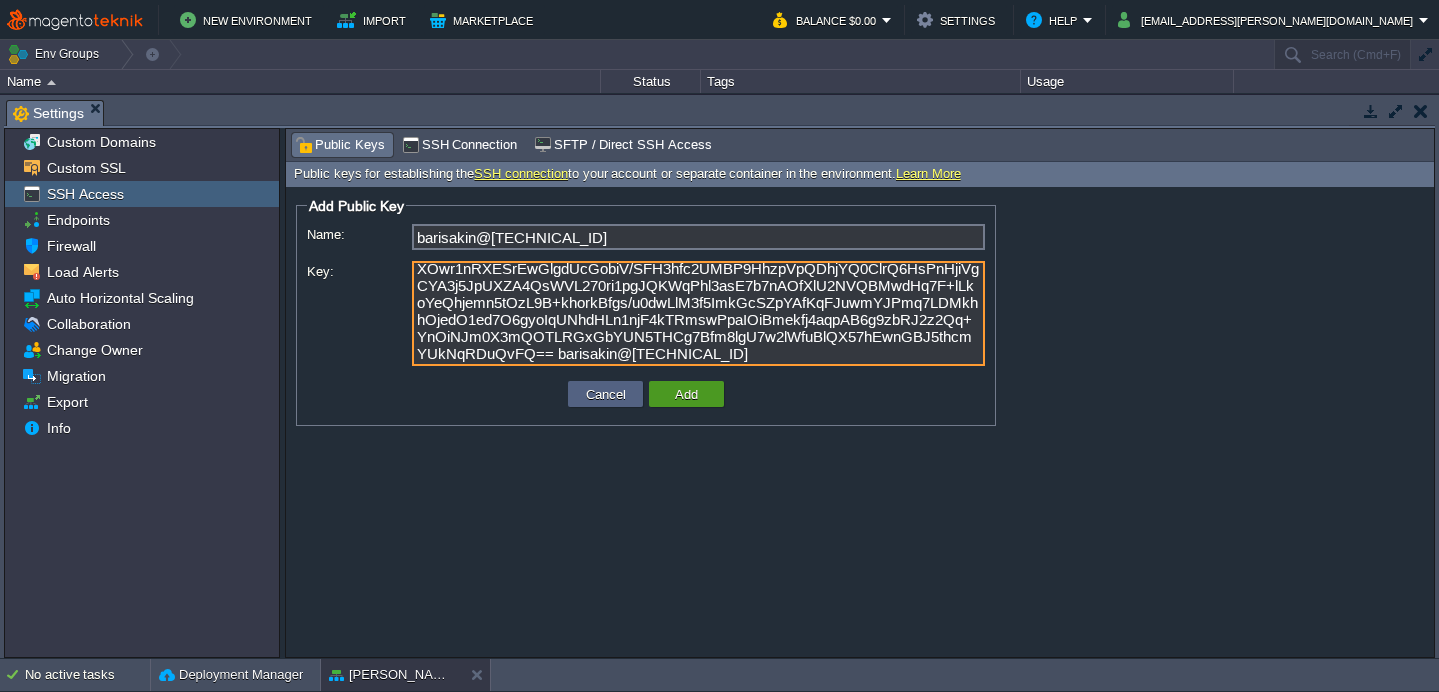 type on "ssh-rsa AAAAB3NzaC1yc2EAAAADAQABAAACAQDNBK/wAsDYt3EaBOw/2W9OMxCTT5cDnA5Owj6snOCkjZ9OE98XdtUVXYU9fCKnSFhPPNmmuq27rohpE/Zq1ITUTa+Oo+AnUGyrm8PaDHryQxP+xAbvkLZZuVkZ8sZqPkpkE+UNDpti4f6ujO3uN1alRNphk1X9oFgTJAhFGwPhkNrXK0V+kWOG5qOLmH5oEiJ27ceuyZSQ99gDPHEC0LgOzvYhcE+5EjLeDkzEWQcCAUo7VTem6lBtFfHksItG6FBBOBHUU83Zic0eDr9FDJmqn/T/t7tBe53NutJHFJA8uVGFbTs0CFQAyttbuCUmfTJv/DjoW3juA0eKhsl4eA4w0N2v3NGBXOwr1nRXESrEwGlgdUcGobiV/SFH3hfc2UMBP9HhzpVpQDhjYQ0ClrQ6HsPnHjiVgCYA3j5JpUXZA4QsWVL270ri1pgJQKWqPhl3asE7b7nAOfXlU2NVQBMwdHq7F+lLkoYeQhjemn5tOzL9B+khorkBfgs/u0dwLlM3f5ImkGcSZpYAfKqFJuwmYJPmq7LDMkhhOjedO1ed7O6gyoIqUNhdHLn1njF4kTRmswPpaIOiBmekfj4aqpAB6g9zbRJ2z2Qq+YnOiNJm0X3mQOTLRGxGbYUN5THCg7Bfm8lgU7w2lWfuBlQX57hEwnGBJ5thcmYUkNqRDuQvFQ== barisakin@192.168.1.15" 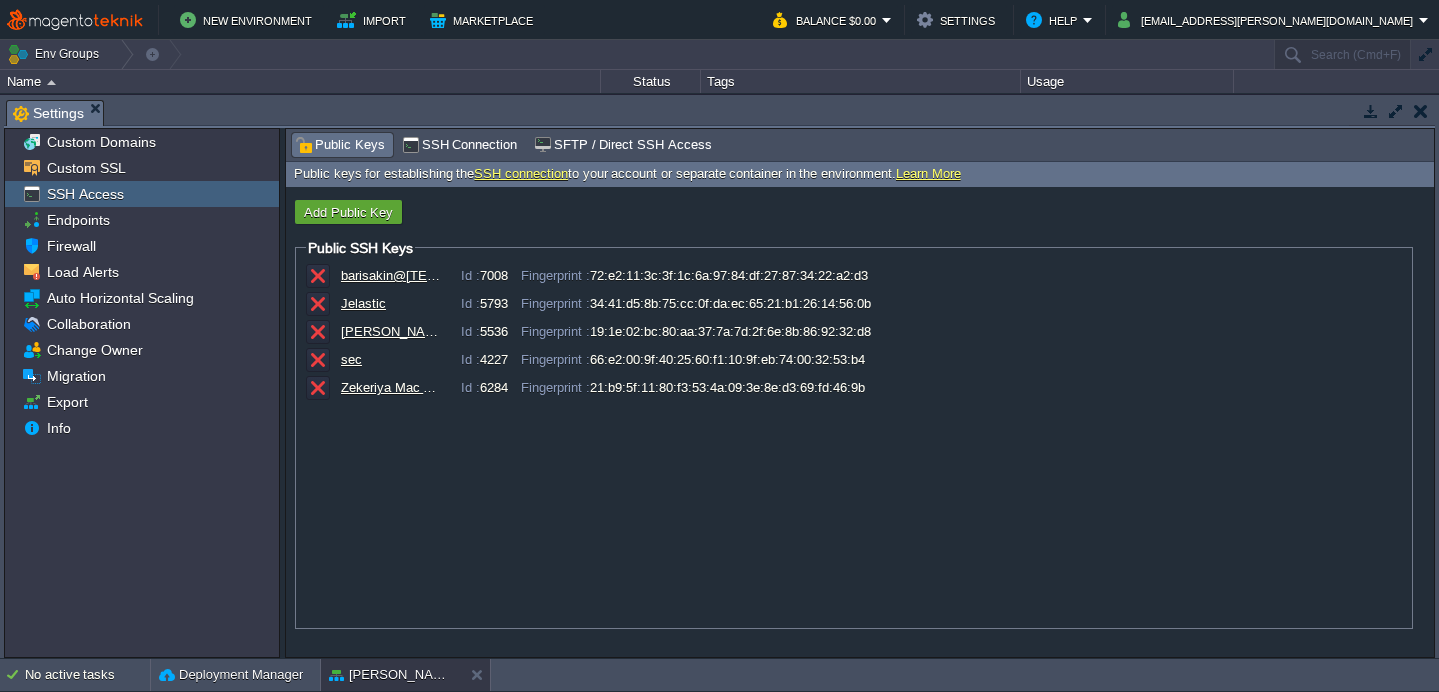 click at bounding box center [1421, 111] 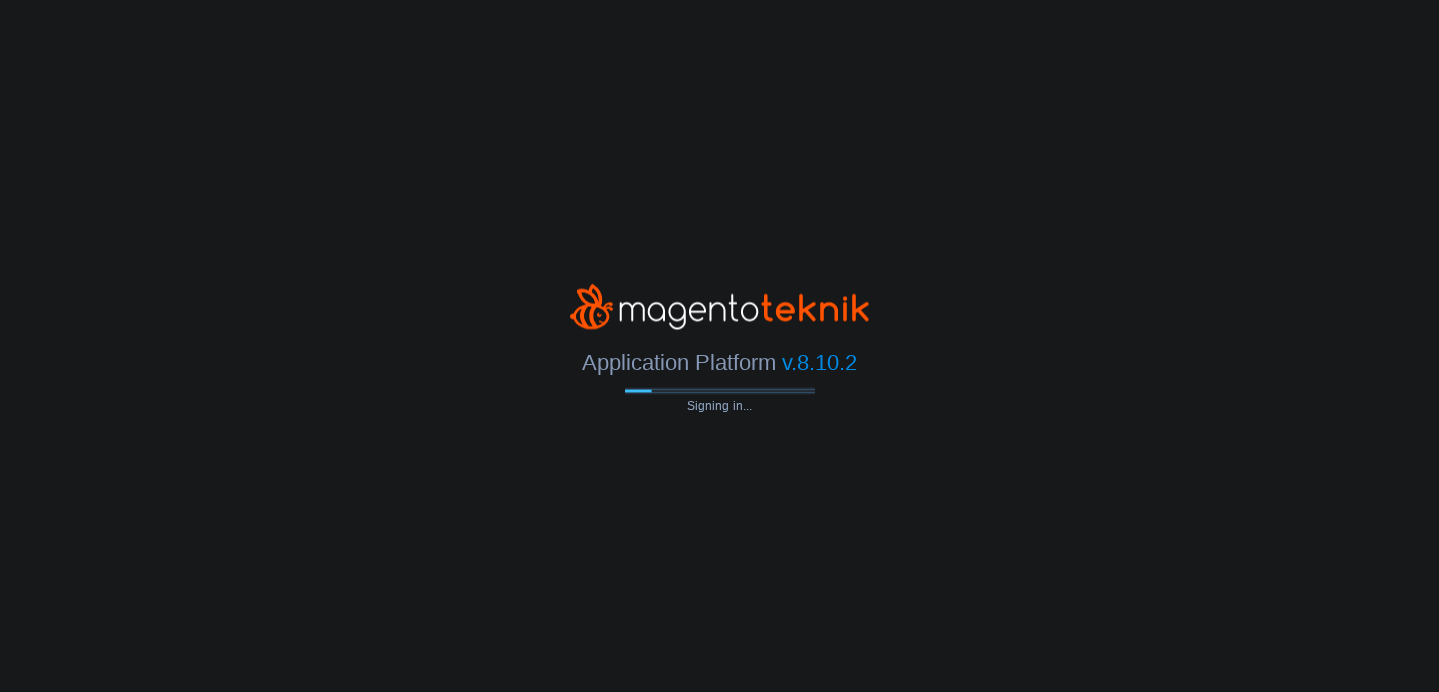 scroll, scrollTop: 0, scrollLeft: 0, axis: both 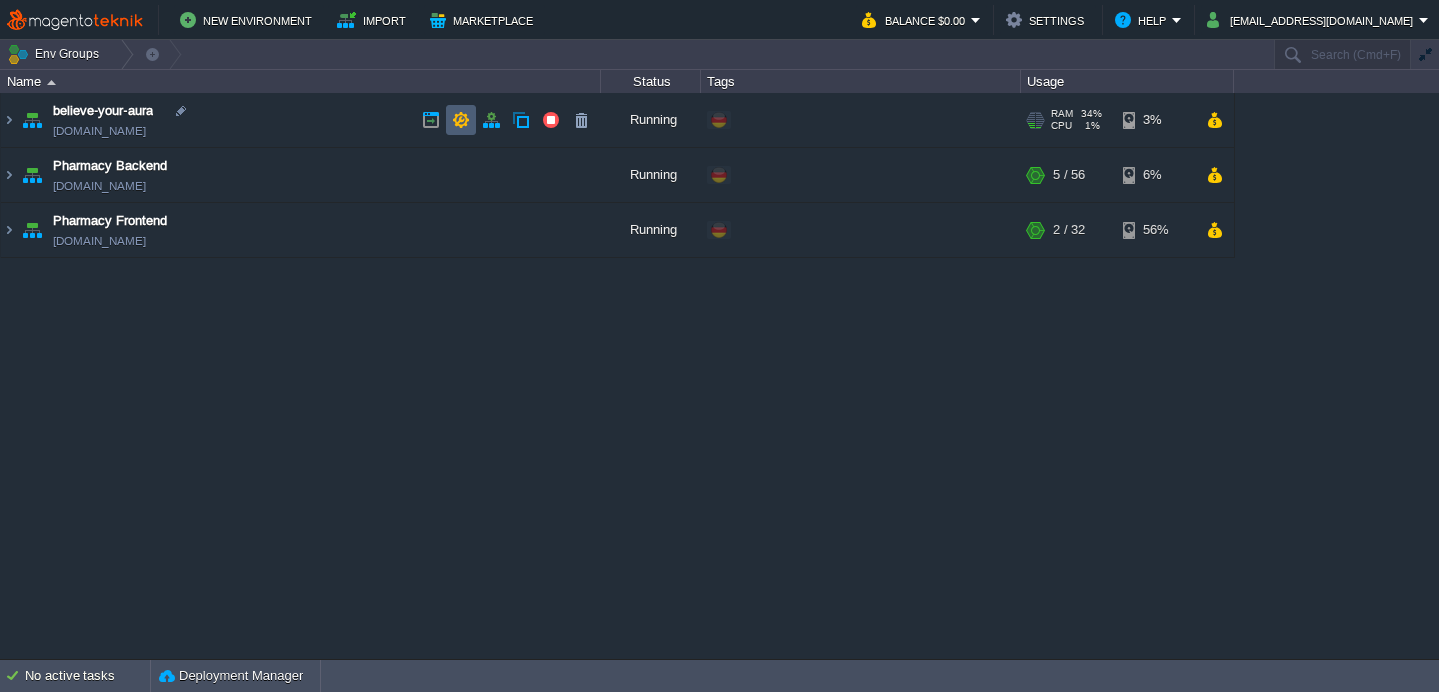 click at bounding box center (461, 120) 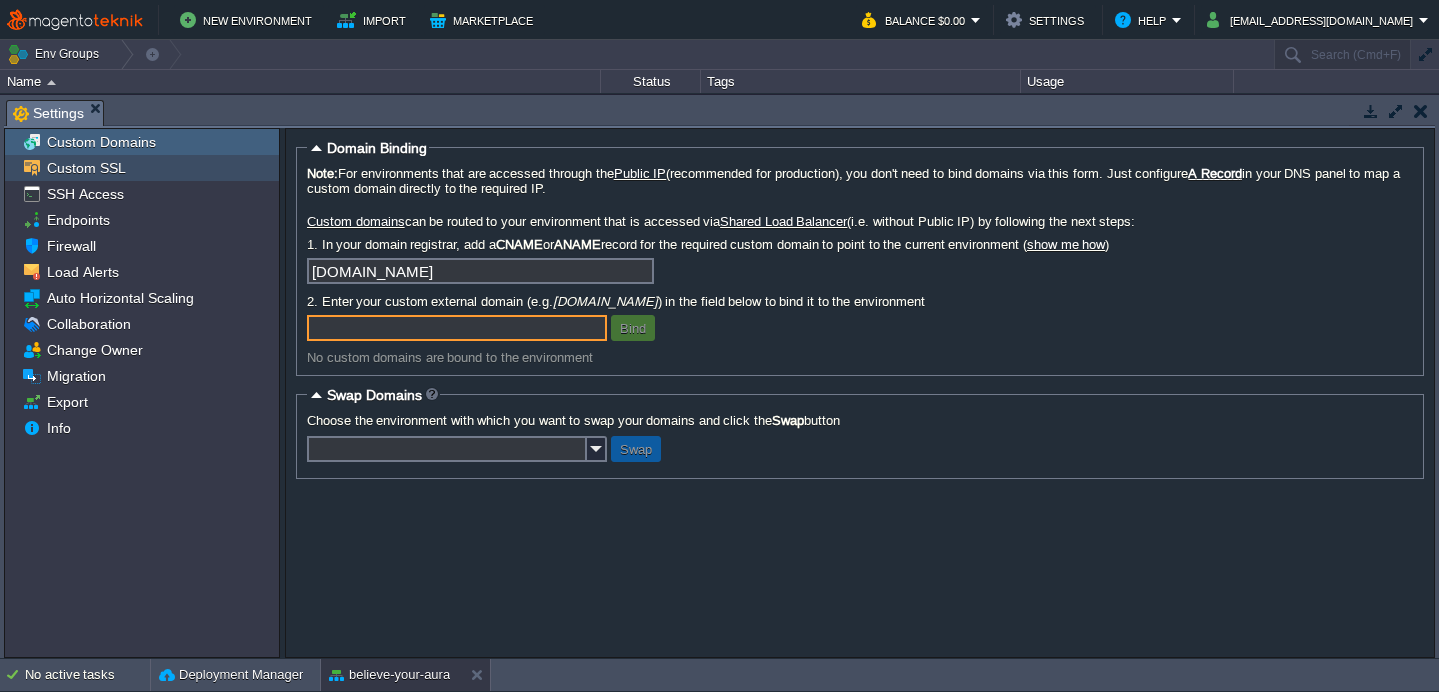 click on "Custom SSL" at bounding box center (86, 168) 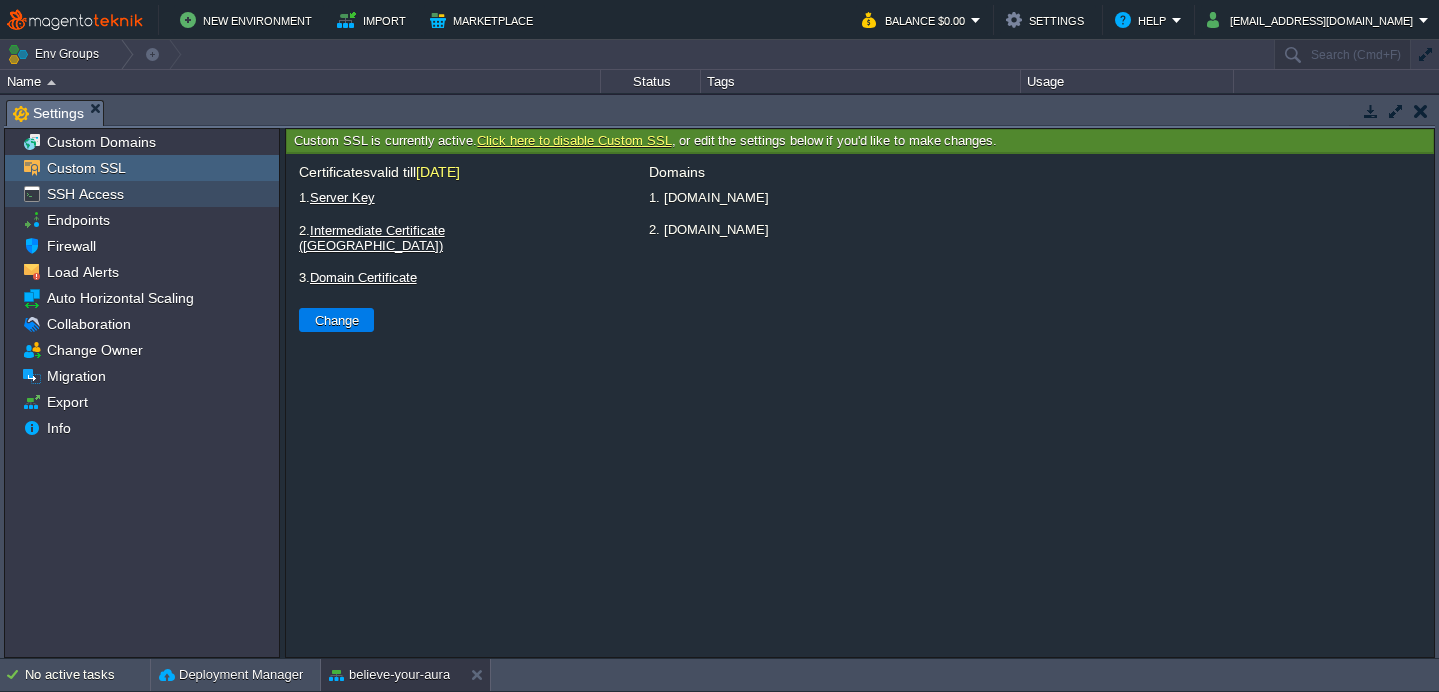 click on "SSH Access" at bounding box center (142, 194) 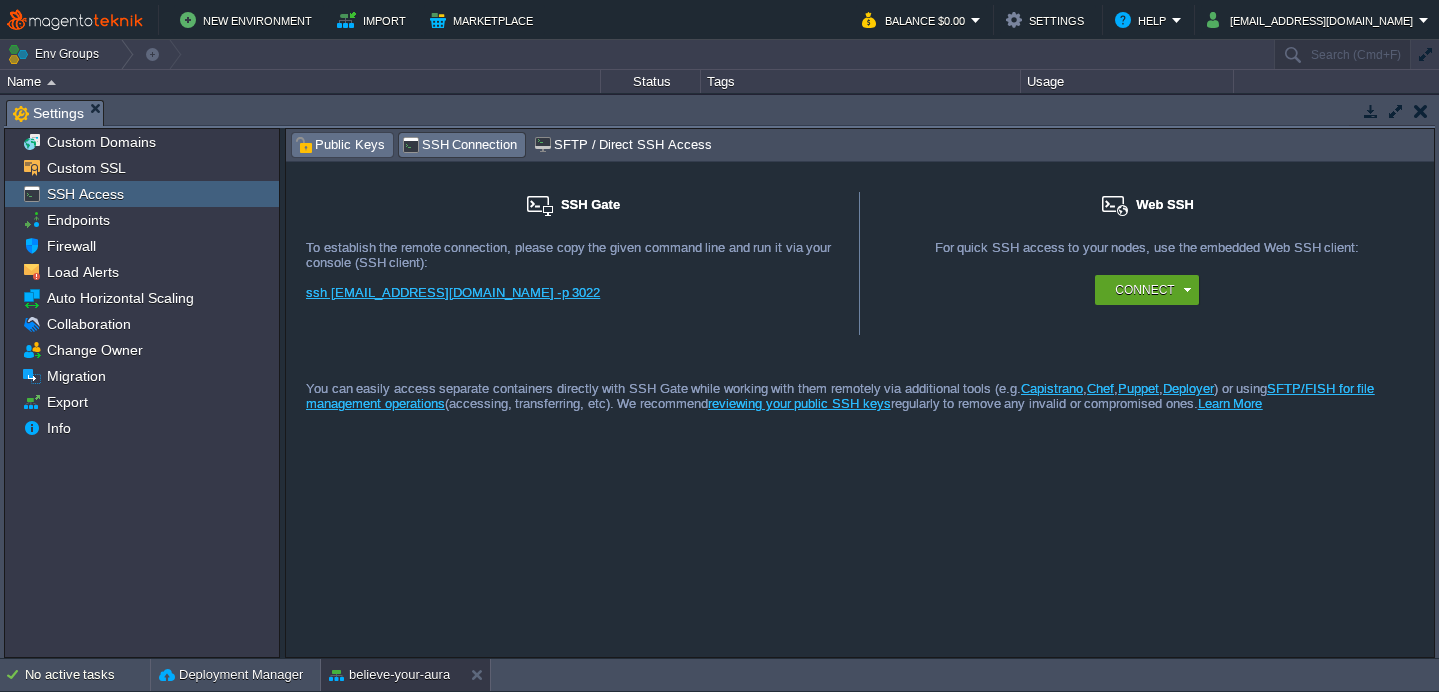 click on "Public Keys" at bounding box center (340, 145) 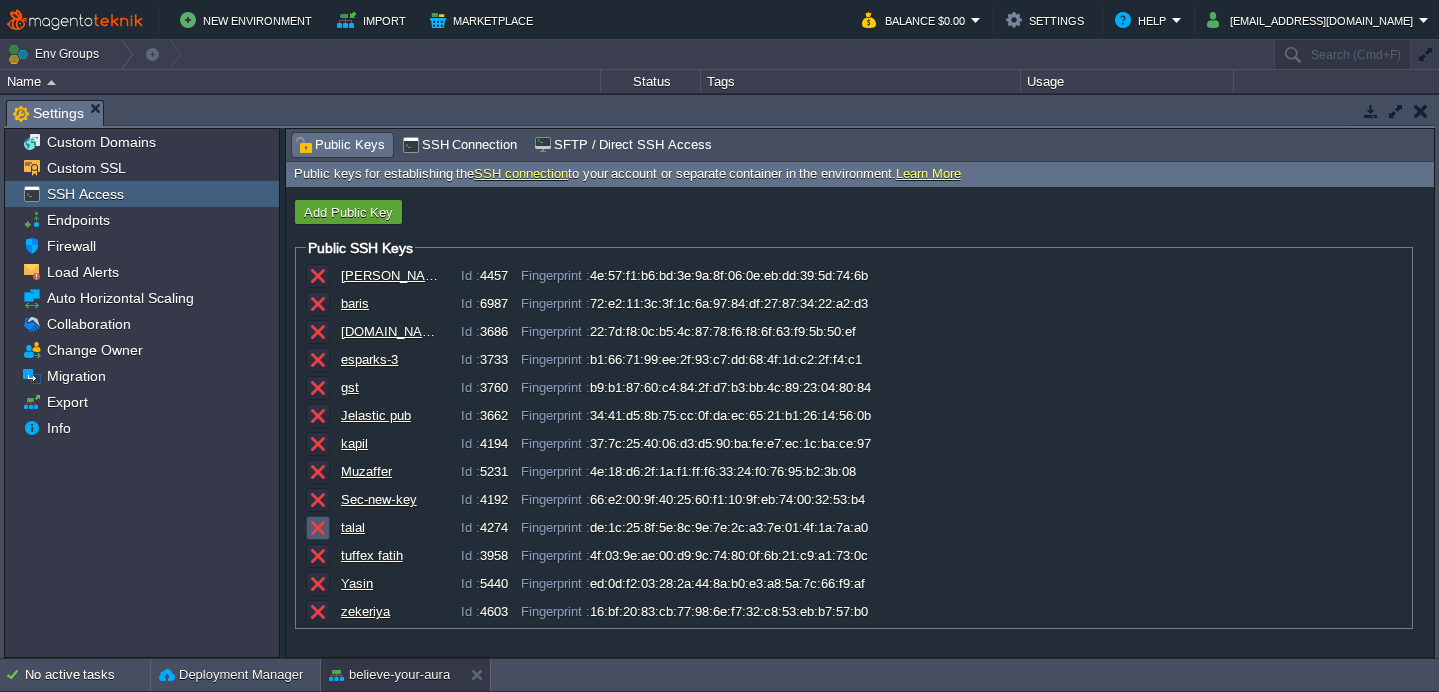 click at bounding box center [318, 528] 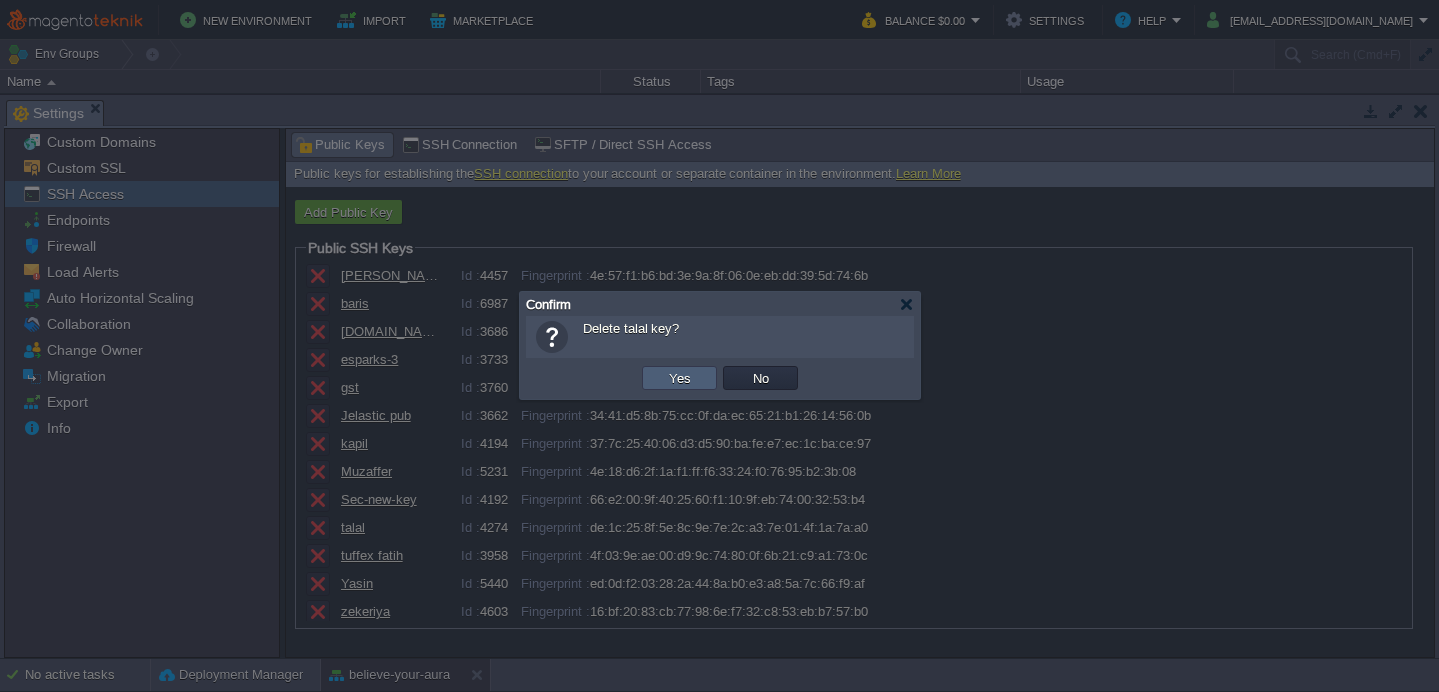 click on "Yes" at bounding box center [680, 378] 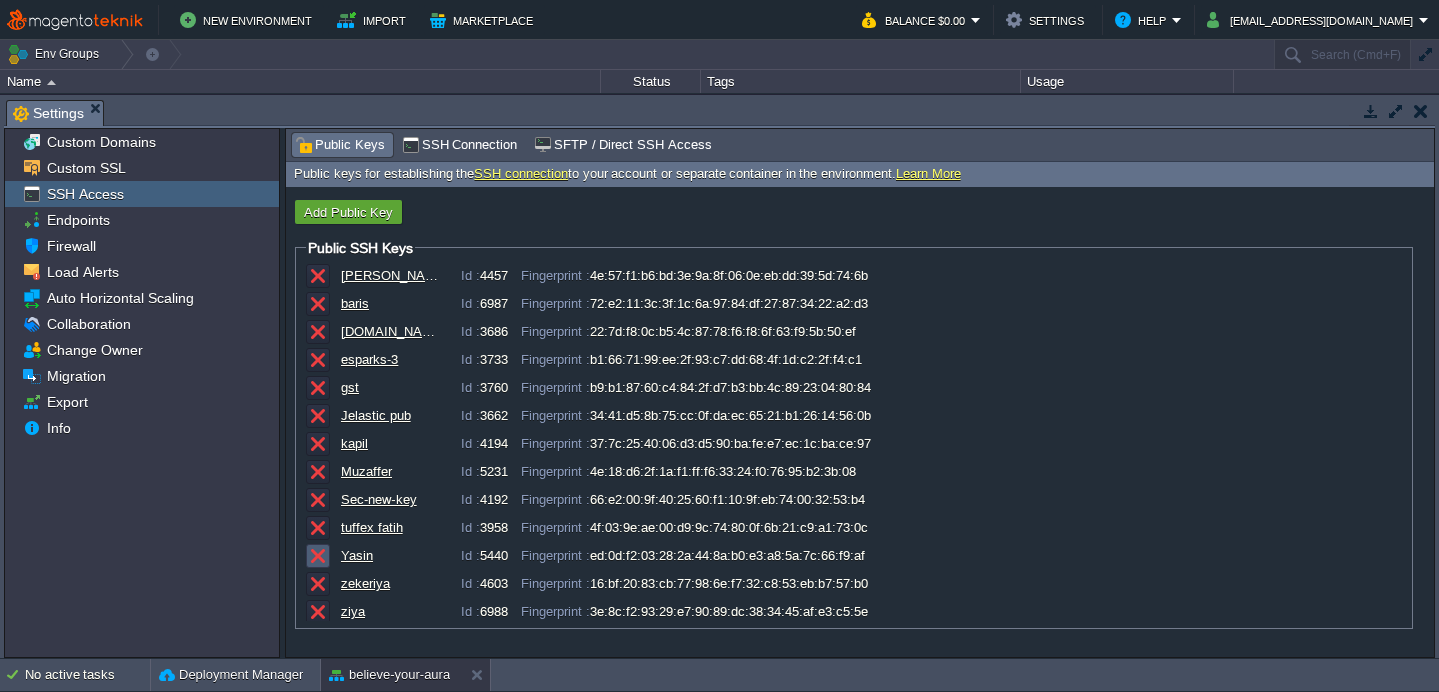 click at bounding box center (318, 556) 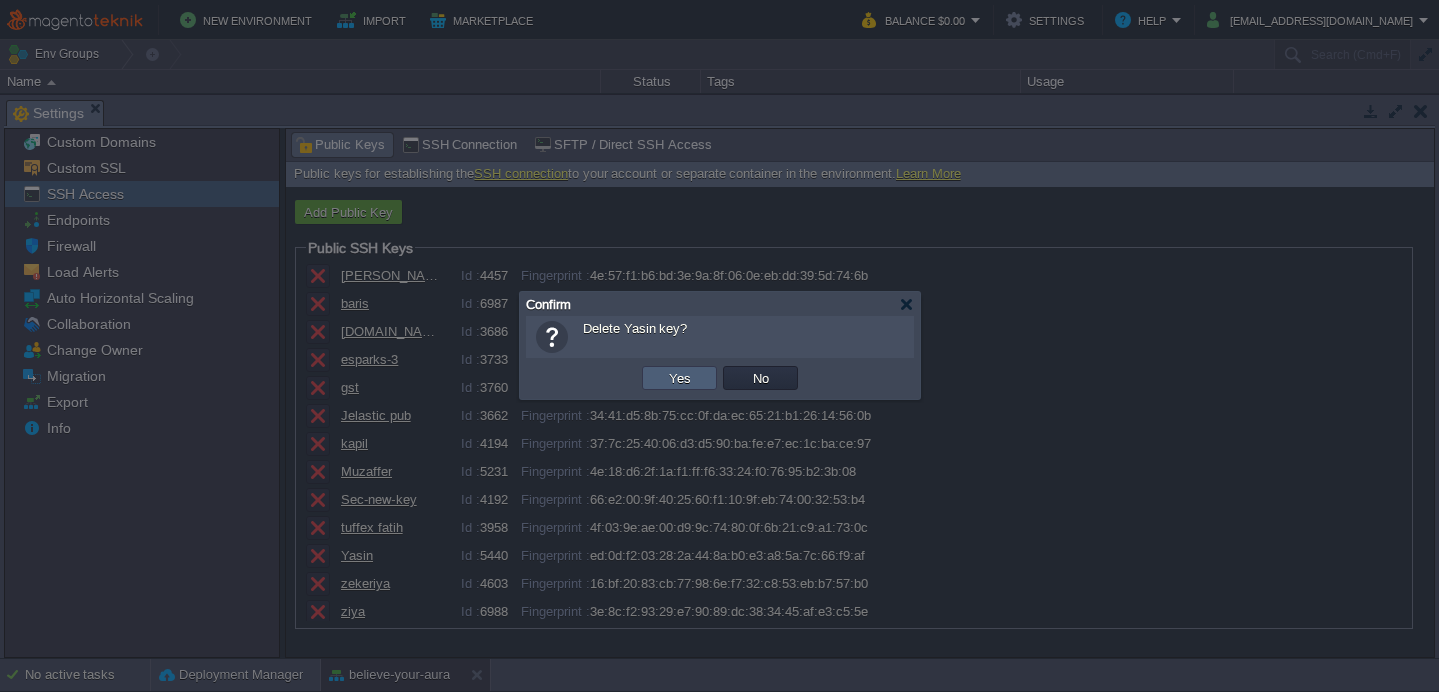 click on "Yes" at bounding box center [680, 378] 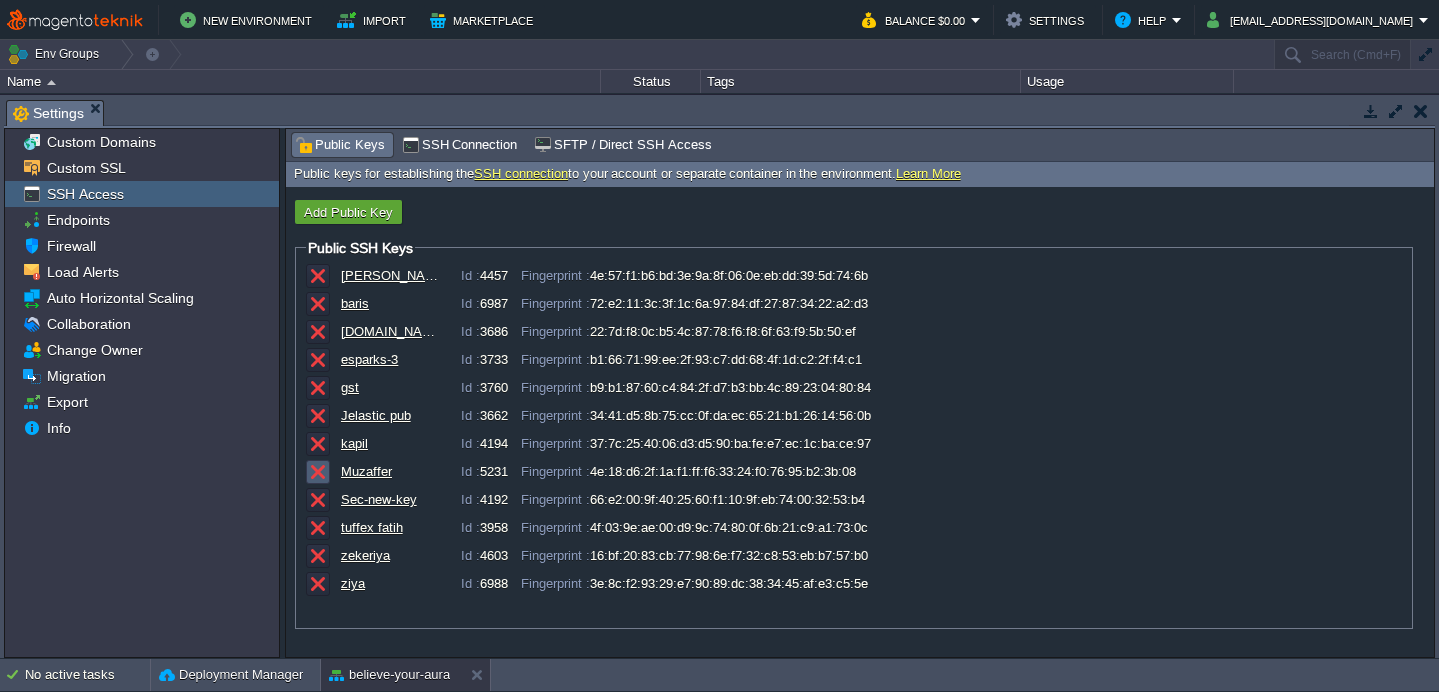 click at bounding box center (318, 472) 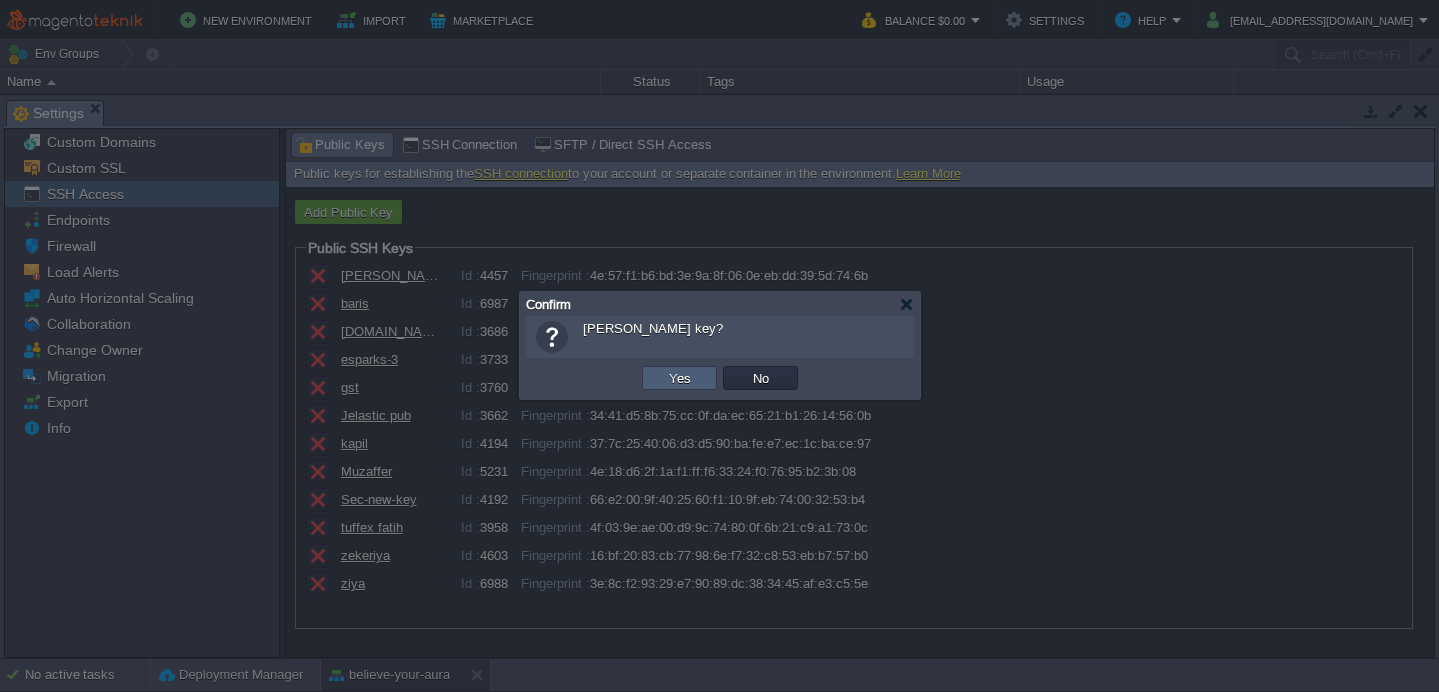 click on "Yes" at bounding box center [680, 378] 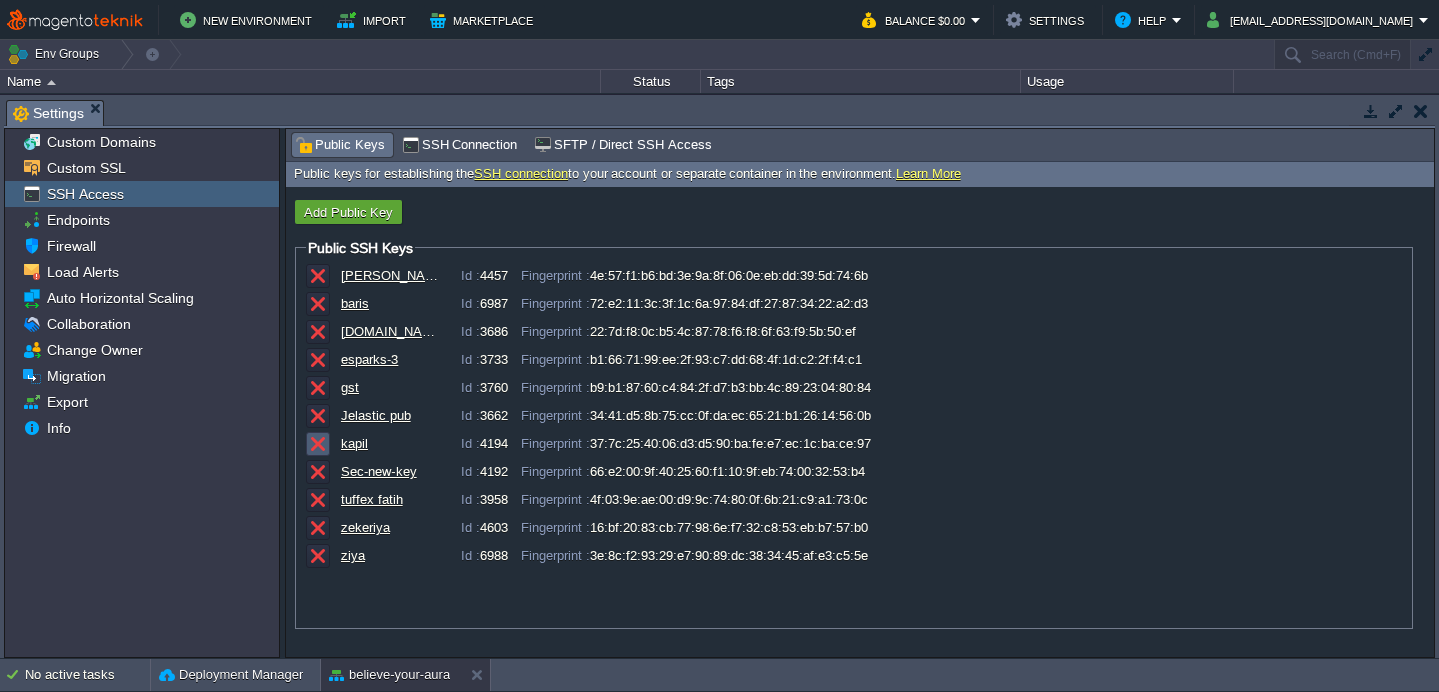 click at bounding box center [318, 444] 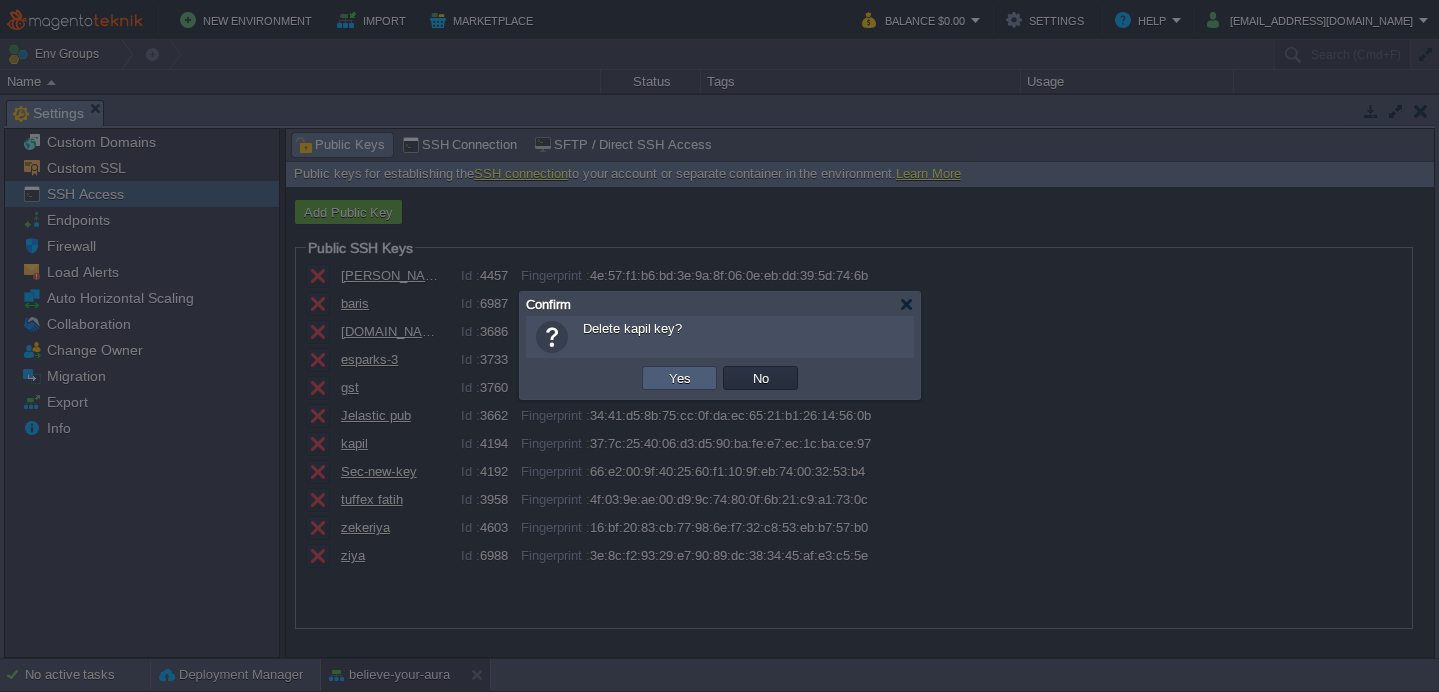 click on "Yes" at bounding box center (679, 378) 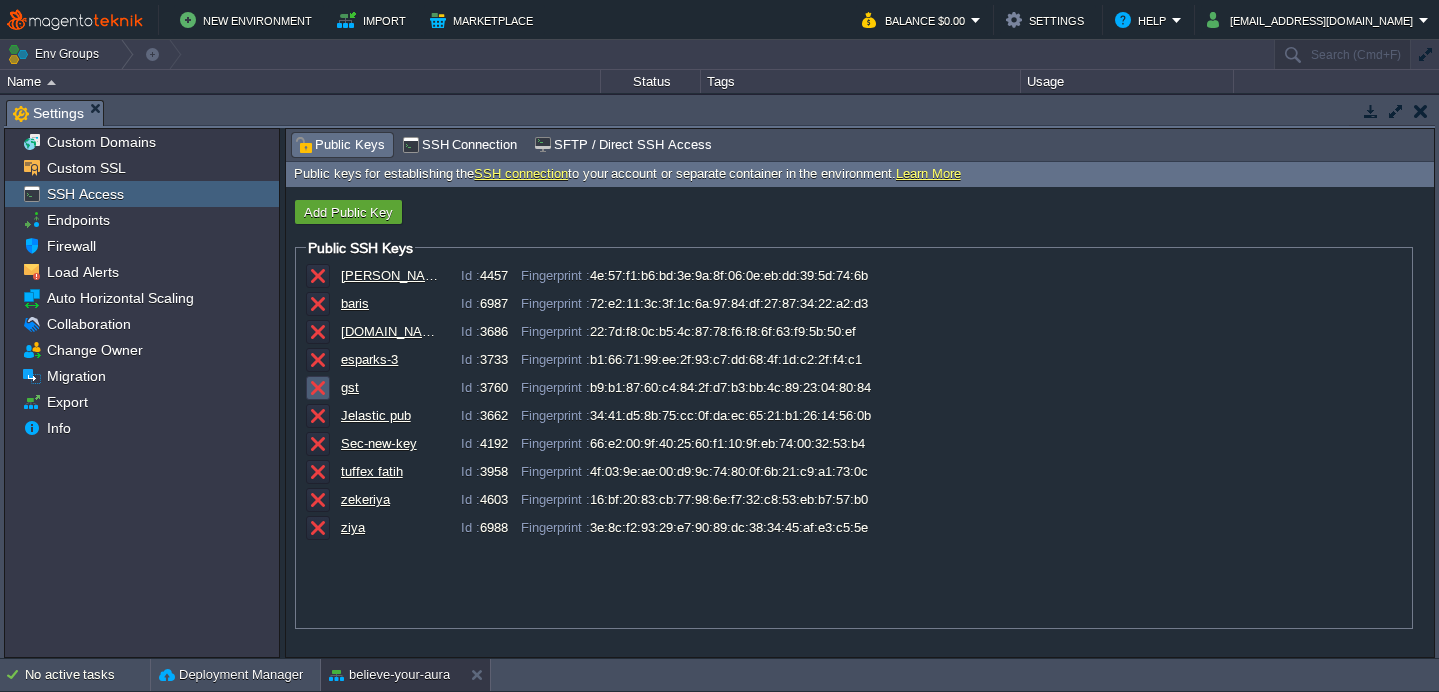 click at bounding box center [318, 388] 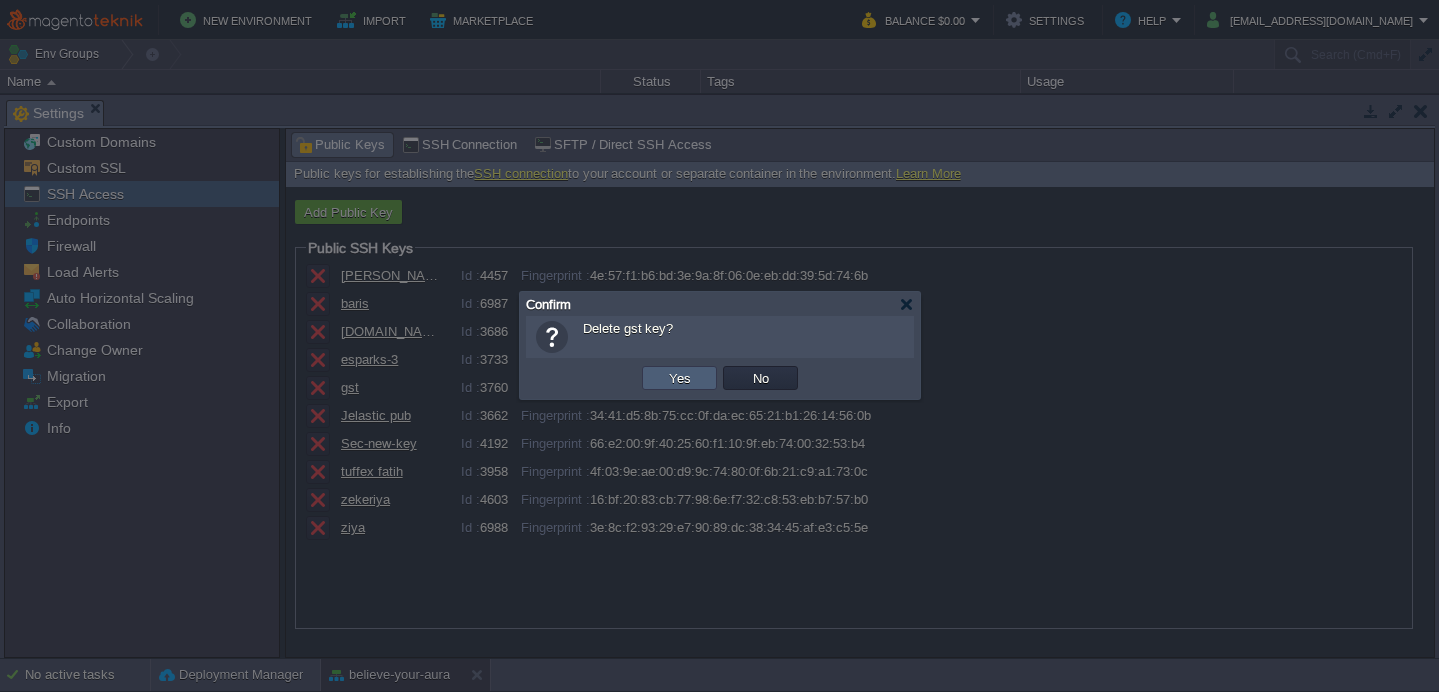 click on "Yes" at bounding box center [680, 378] 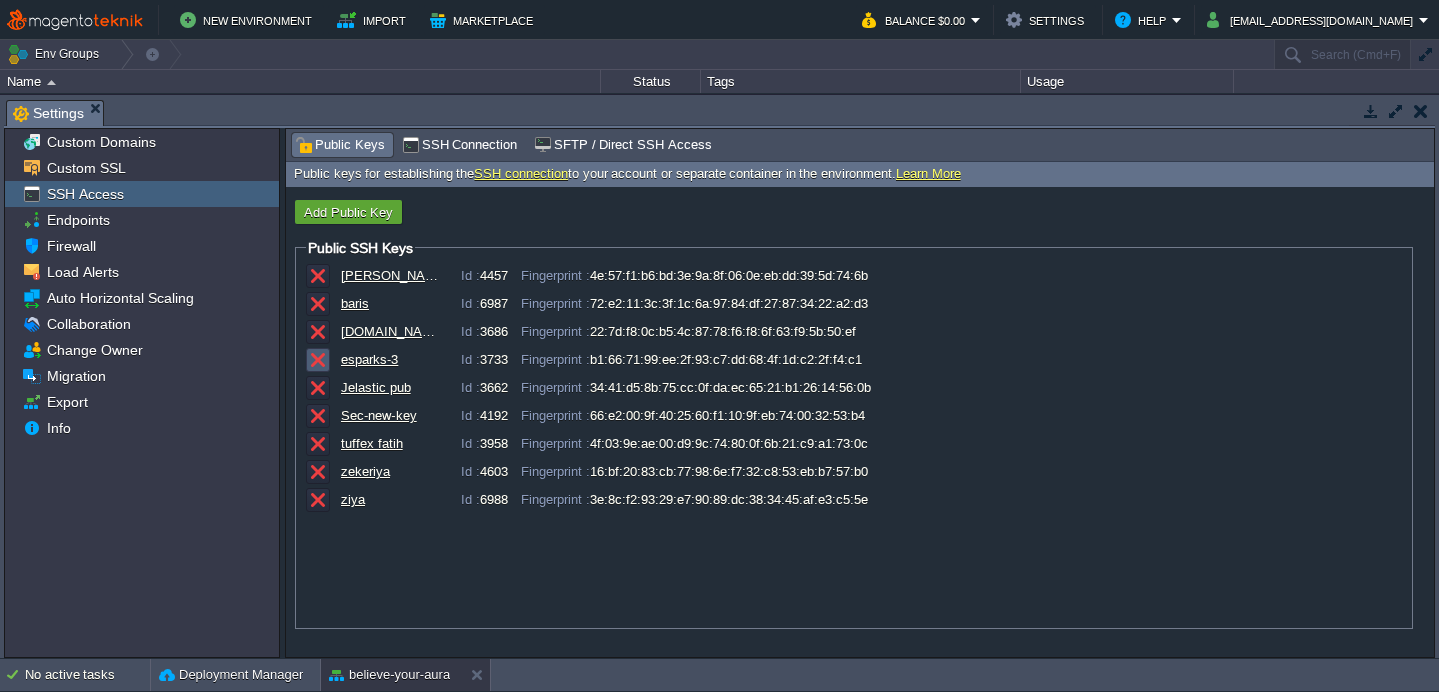 click at bounding box center [318, 360] 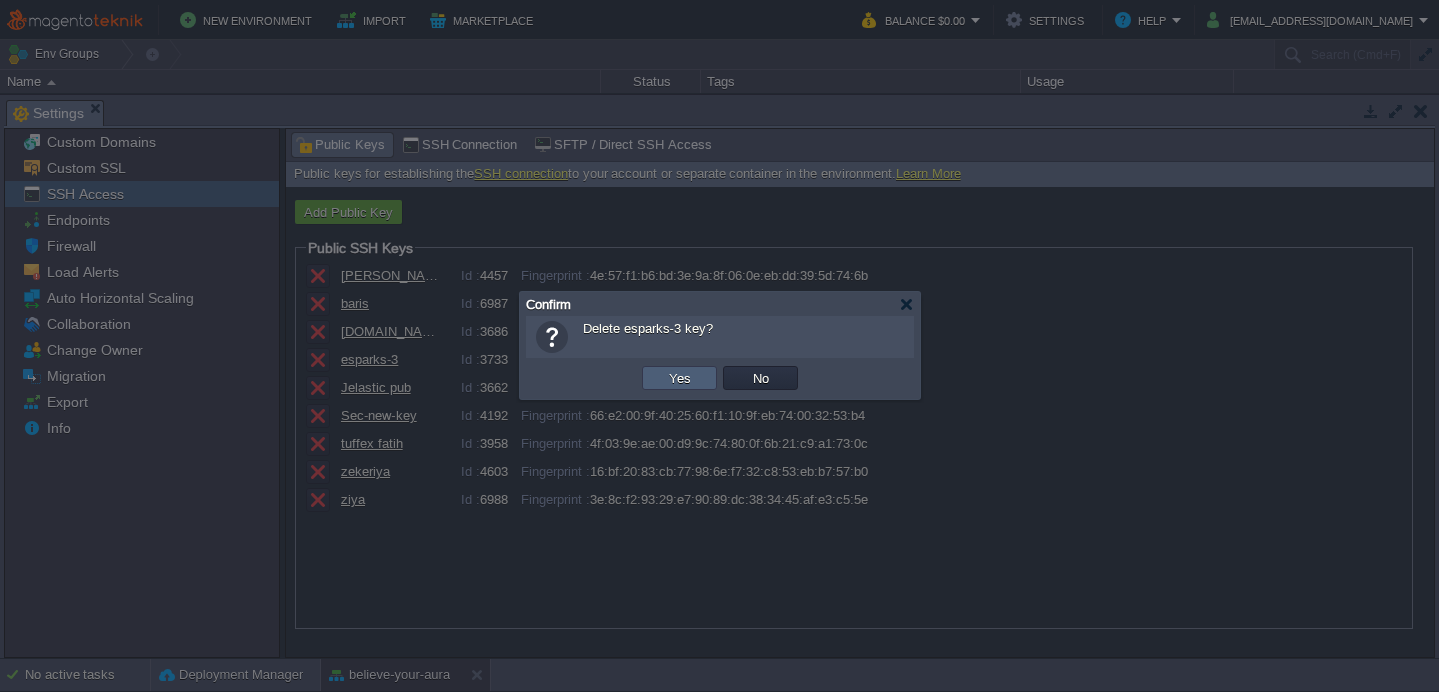 click on "Yes" at bounding box center (680, 378) 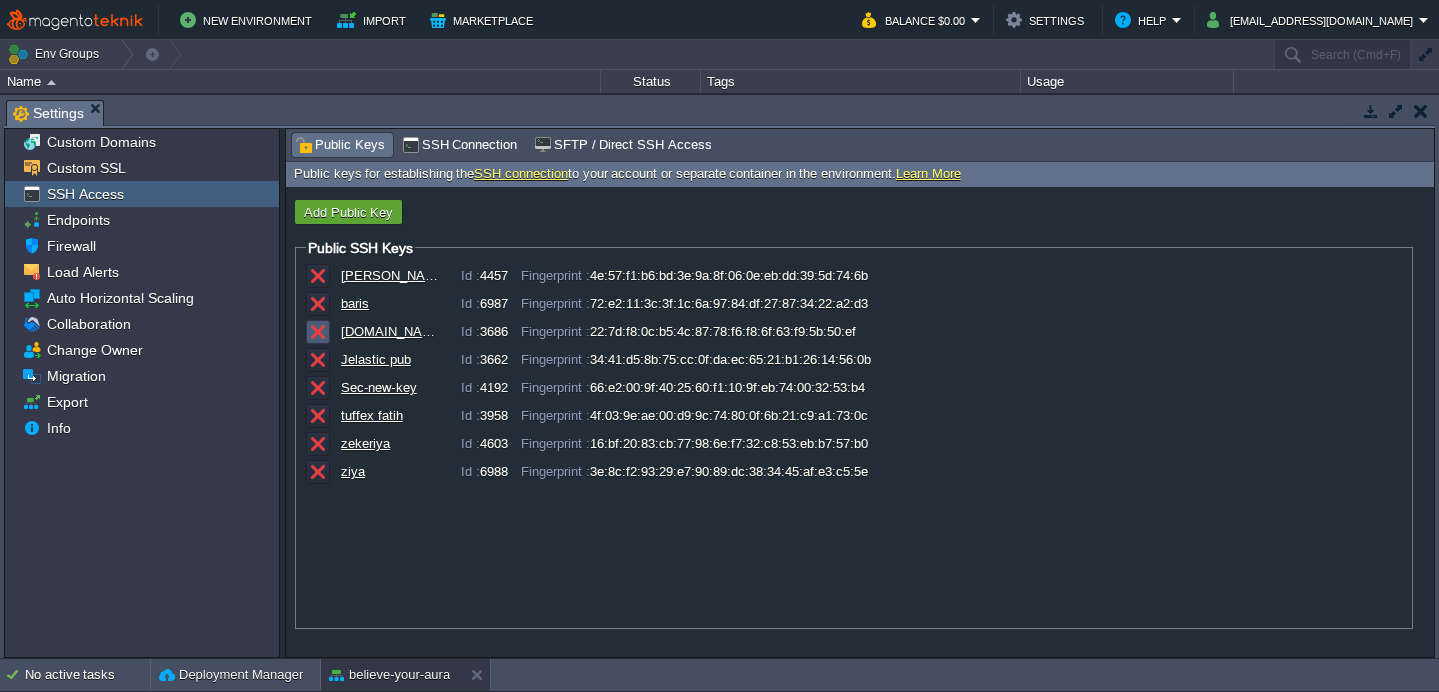 click at bounding box center (318, 332) 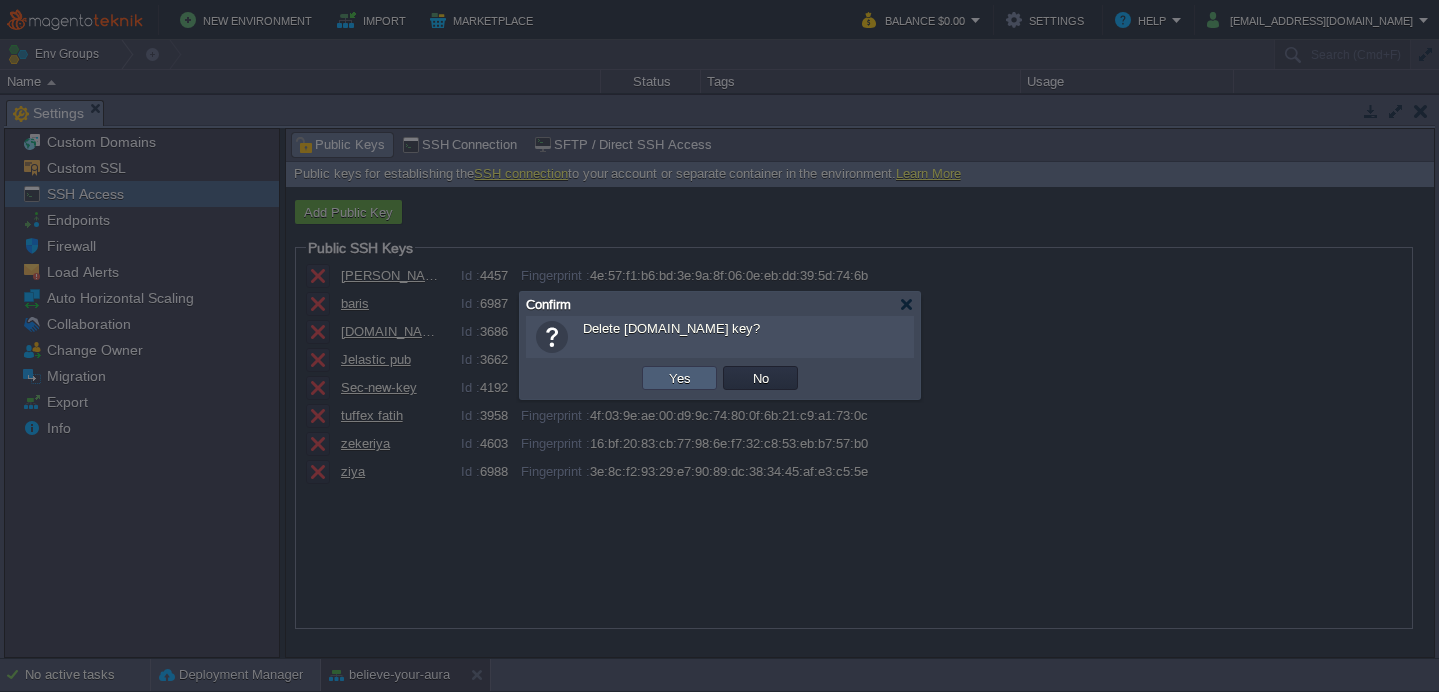 click on "Yes" at bounding box center [679, 378] 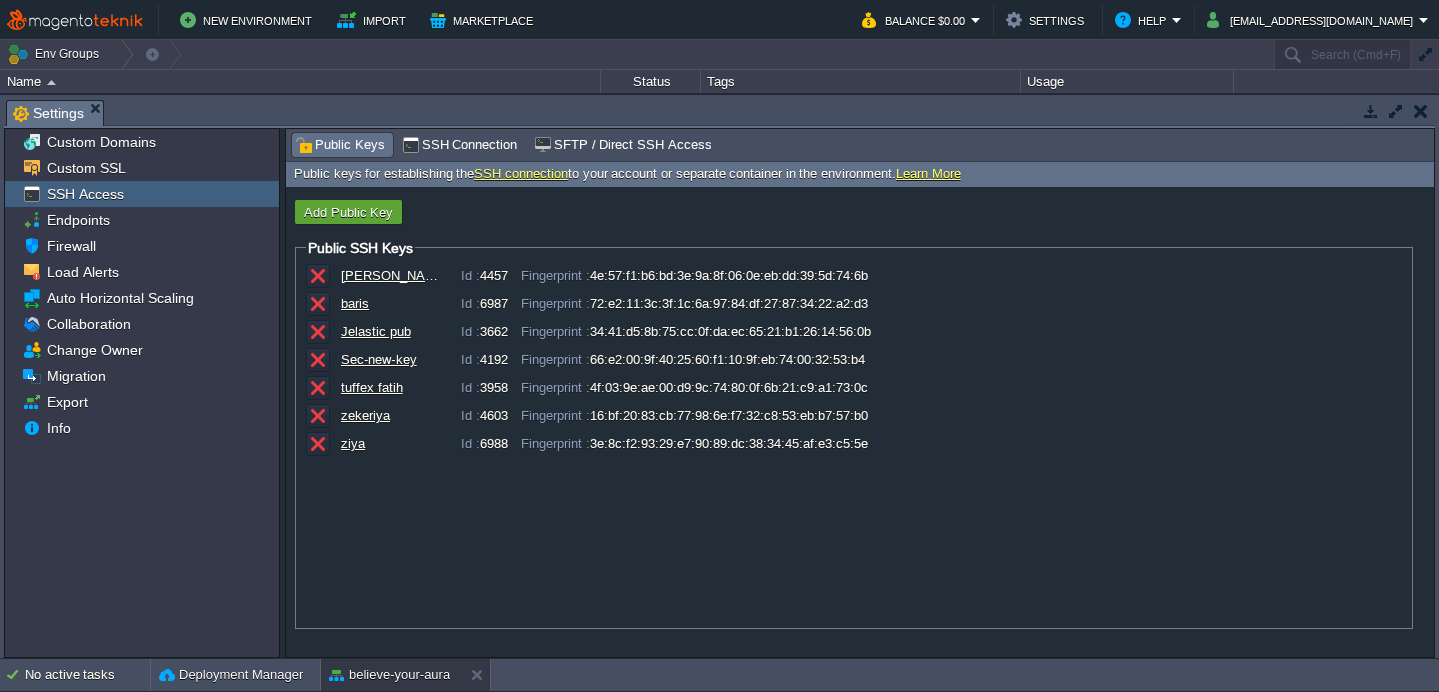 click on "baris" at bounding box center (391, 303) 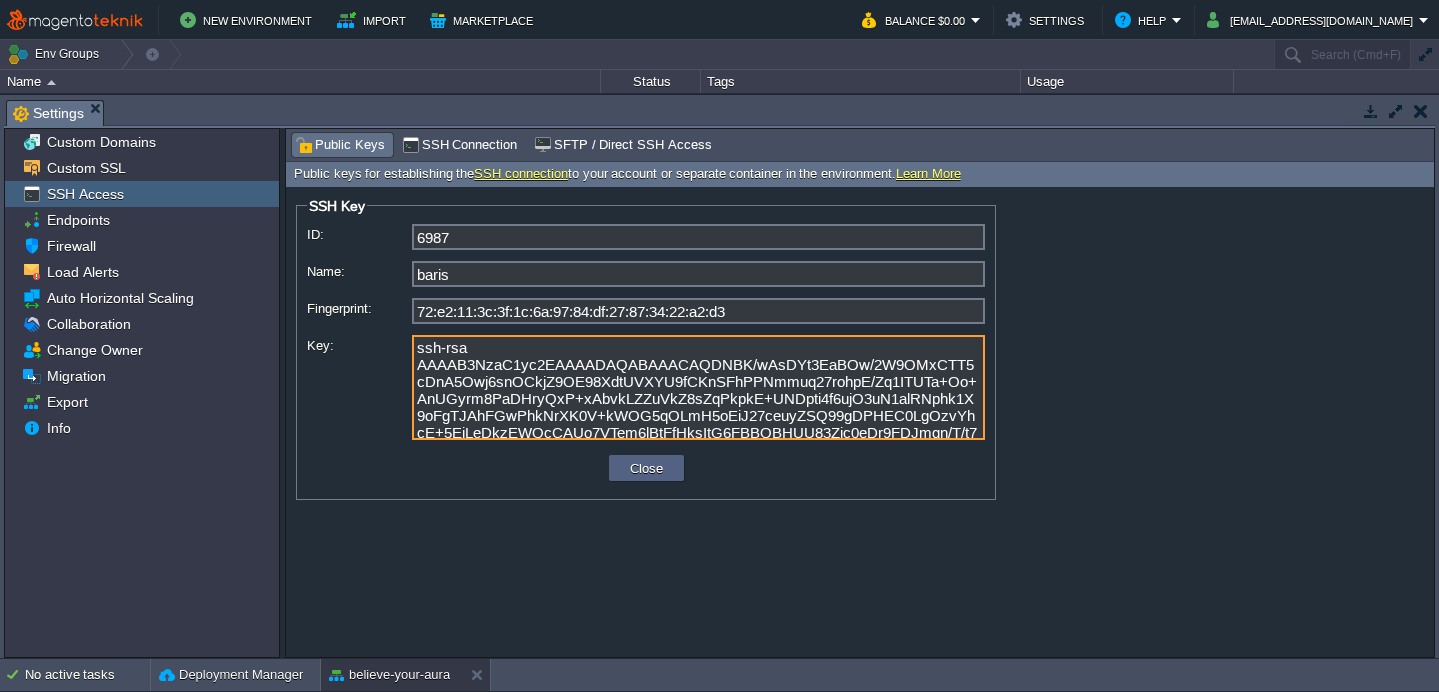 click on "ssh-rsa AAAAB3NzaC1yc2EAAAADAQABAAACAQDNBK/wAsDYt3EaBOw/2W9OMxCTT5cDnA5Owj6snOCkjZ9OE98XdtUVXYU9fCKnSFhPPNmmuq27rohpE/Zq1ITUTa+Oo+AnUGyrm8PaDHryQxP+xAbvkLZZuVkZ8sZqPkpkE+UNDpti4f6ujO3uN1alRNphk1X9oFgTJAhFGwPhkNrXK0V+kWOG5qOLmH5oEiJ27ceuyZSQ99gDPHEC0LgOzvYhcE+5EjLeDkzEWQcCAUo7VTem6lBtFfHksItG6FBBOBHUU83Zic0eDr9FDJmqn/T/t7tBe53NutJHFJA8uVGFbTs0CFQAyttbuCUmfTJv/DjoW3juA0eKhsl4eA4w0N2v3NGBXOwr1nRXESrEwGlgdUcGobiV/SFH3hfc2UMBP9HhzpVpQDhjYQ0ClrQ6HsPnHjiVgCYA3j5JpUXZA4QsWVL270ri1pgJQKWqPhl3asE7b7nAOfXlU2NVQBMwdHq7F+lLkoYeQhjemn5tOzL9B+khorkBfgs/u0dwLlM3f5ImkGcSZpYAfKqFJuwmYJPmq7LDMkhhOjedO1ed7O6gyoIqUNhdHLn1njF4kTRmswPpaIOiBmekfj4aqpAB6g9zbRJ2z2Qq+YnOiNJm0X3mQOTLRGxGbYUN5THCg7Bfm8lgU7w2lWfuBlQX57hEwnGBJ5thcmYUkNqRDuQvFQ== barisakin@192.168.1.15" at bounding box center (698, 387) 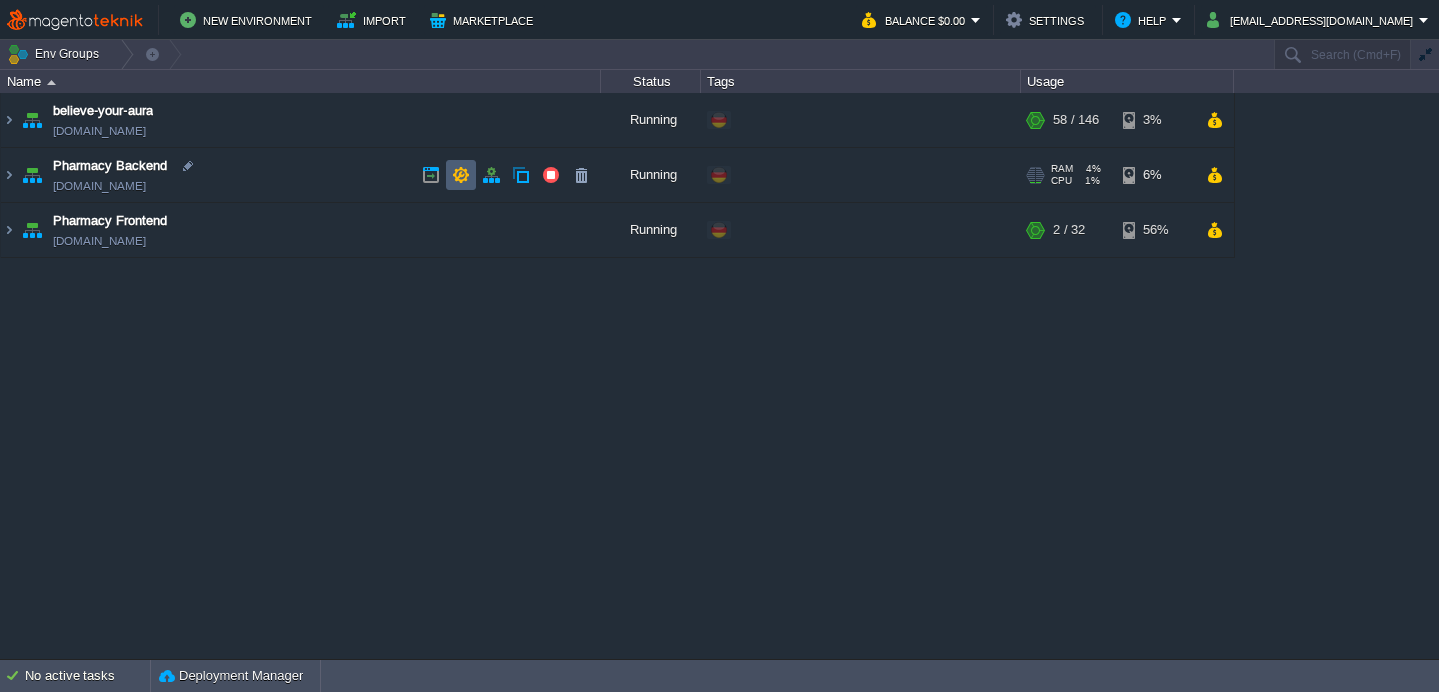 click at bounding box center [461, 175] 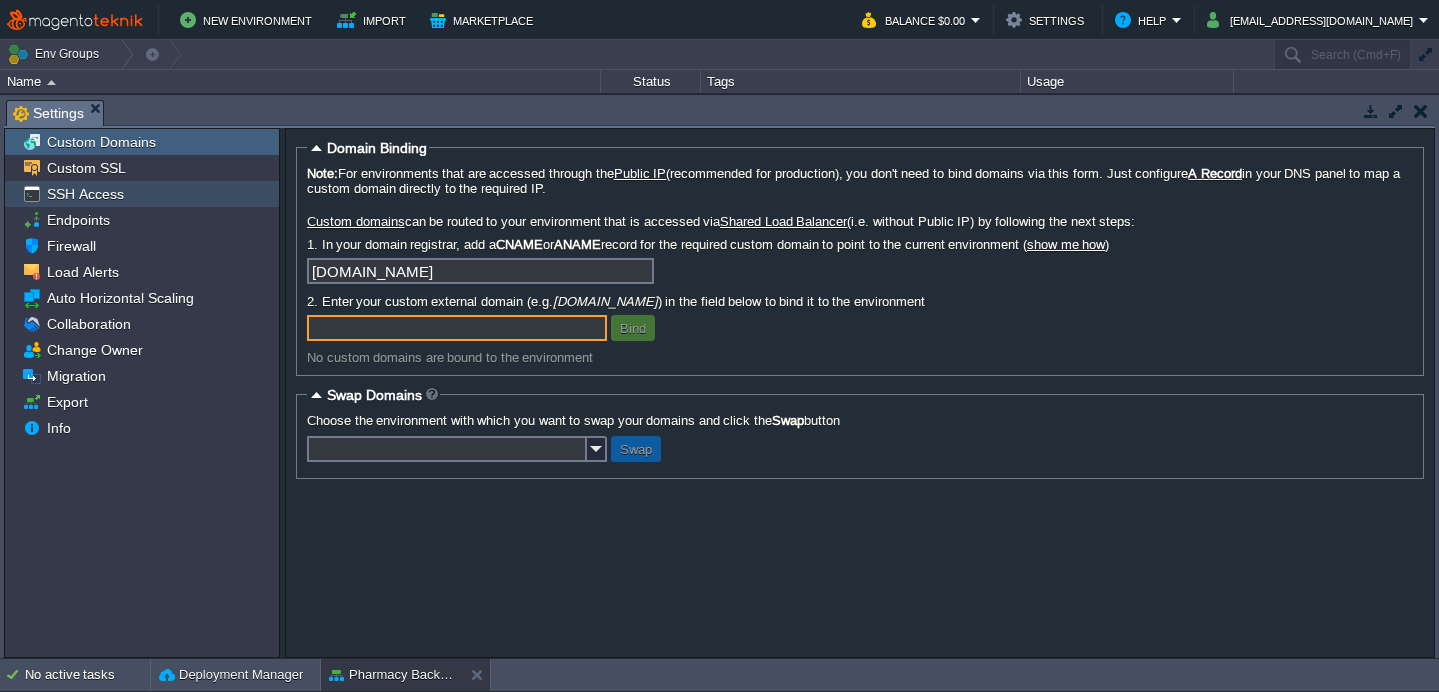 click on "SSH Access" at bounding box center (142, 194) 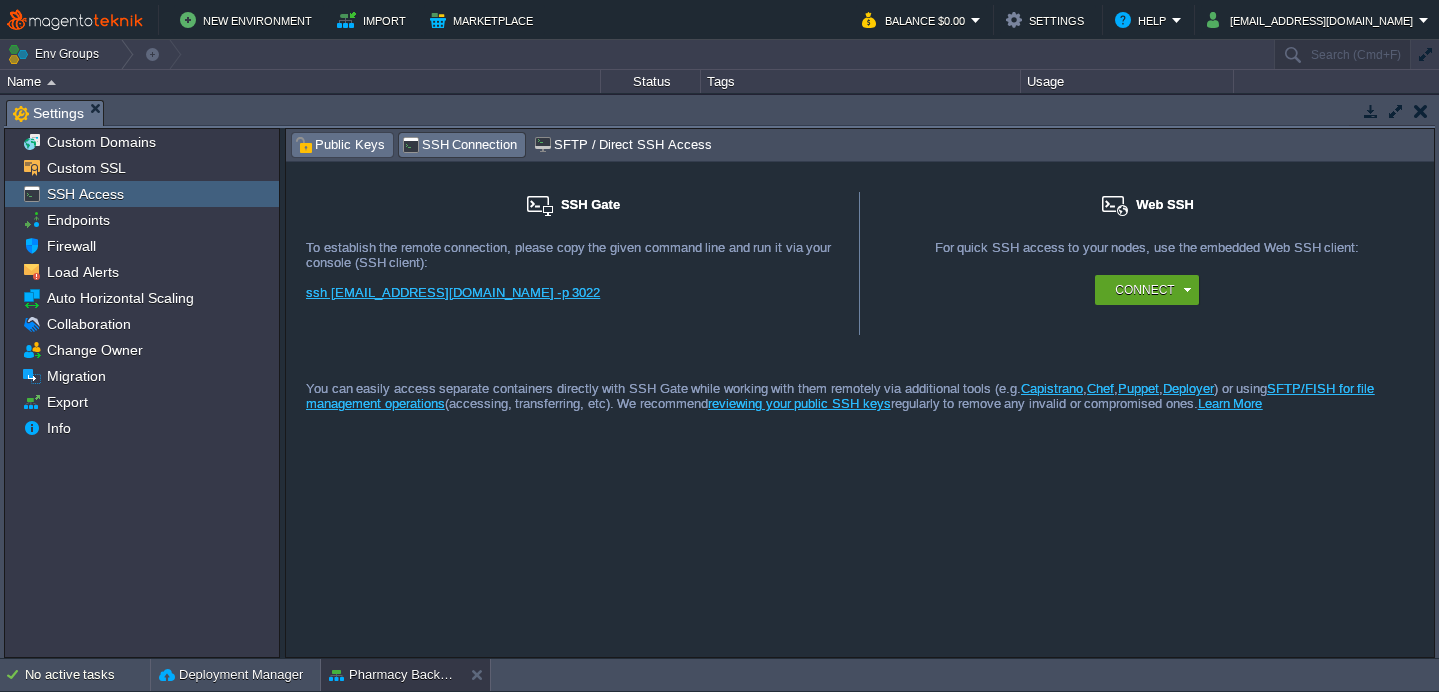 click on "Public Keys" at bounding box center [340, 145] 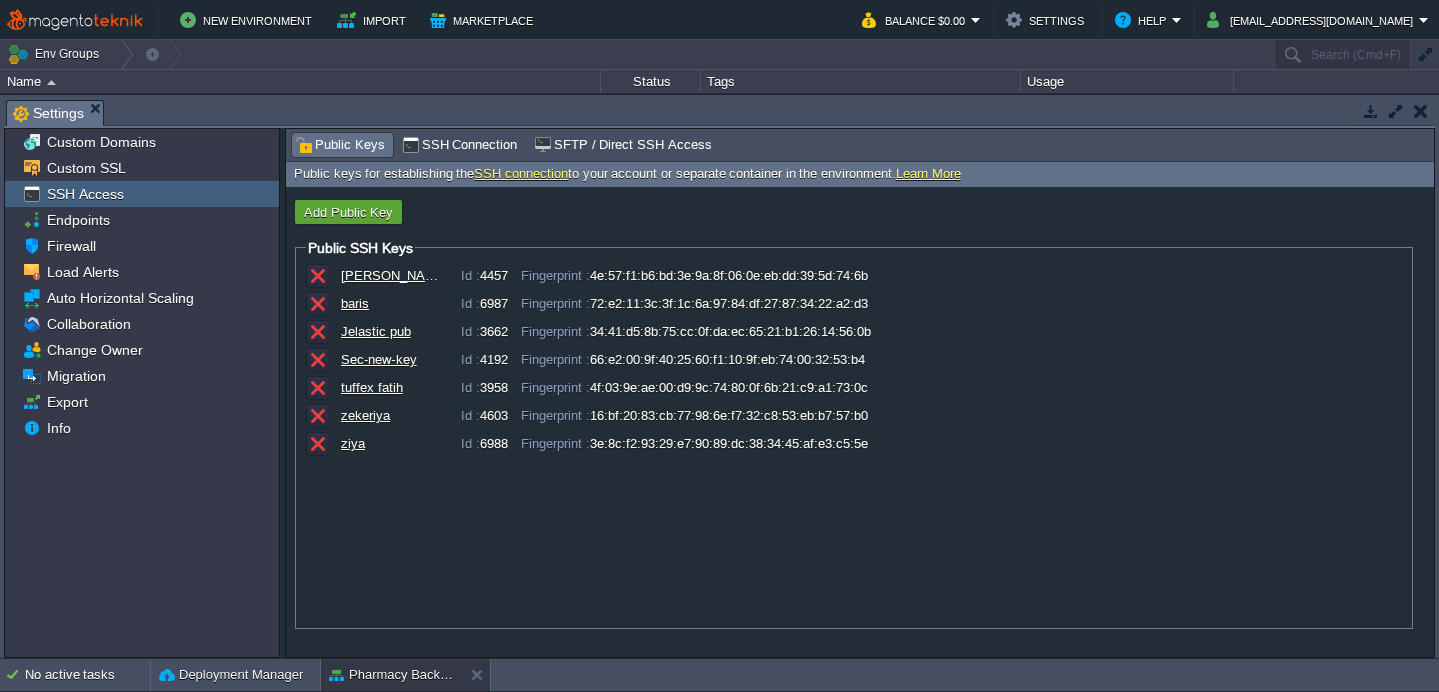 click at bounding box center (1421, 111) 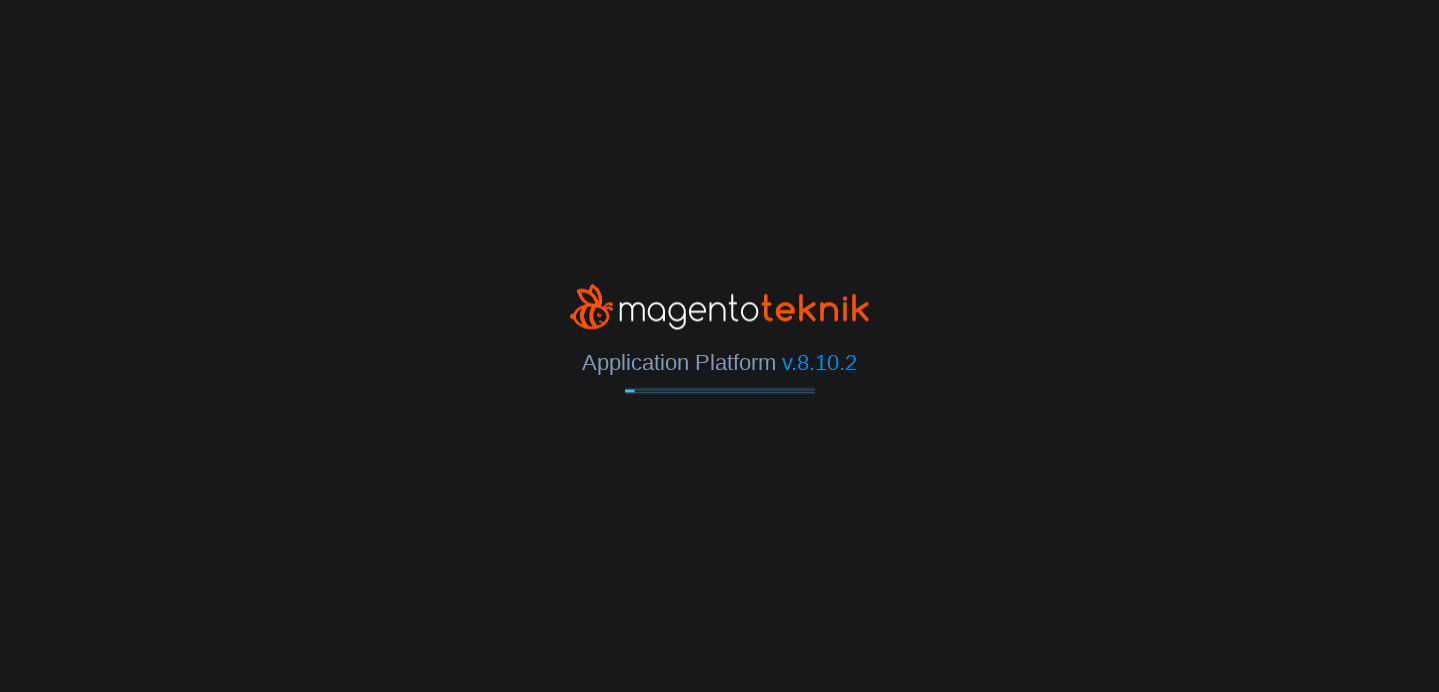 scroll, scrollTop: 0, scrollLeft: 0, axis: both 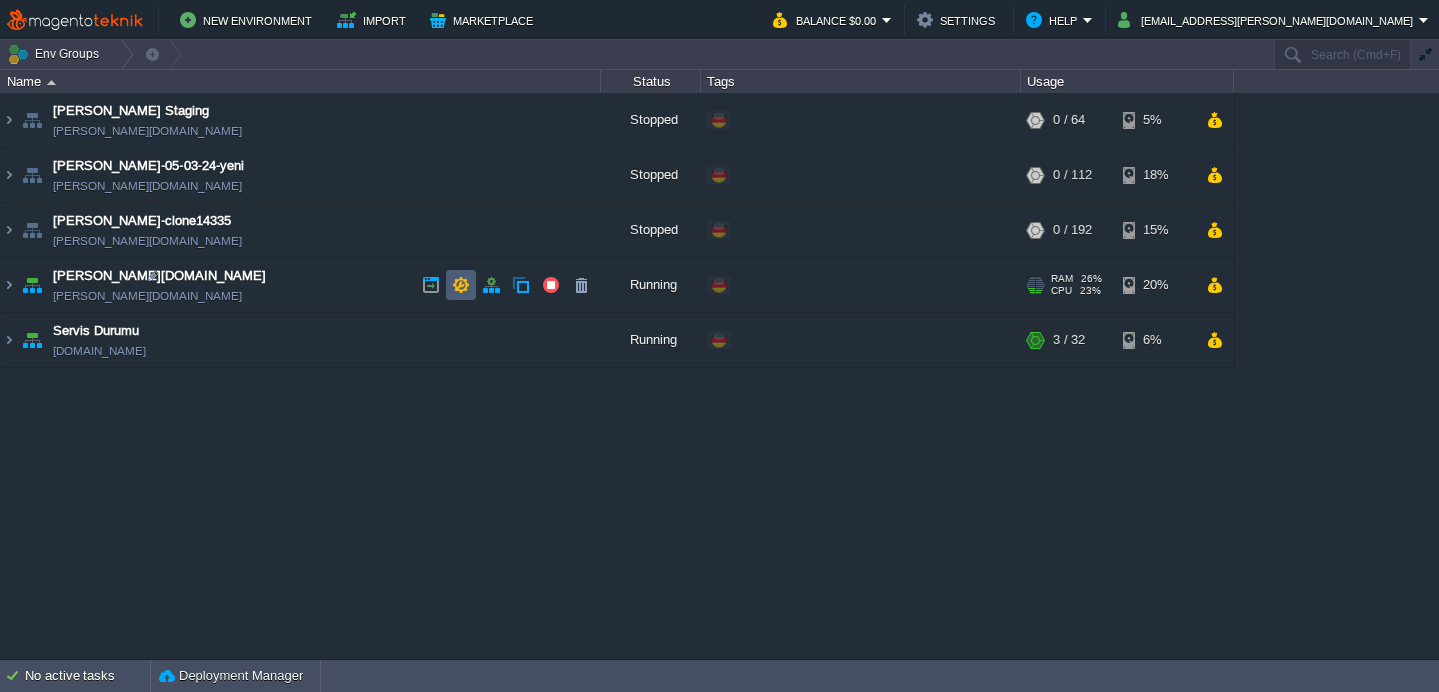 click at bounding box center [461, 285] 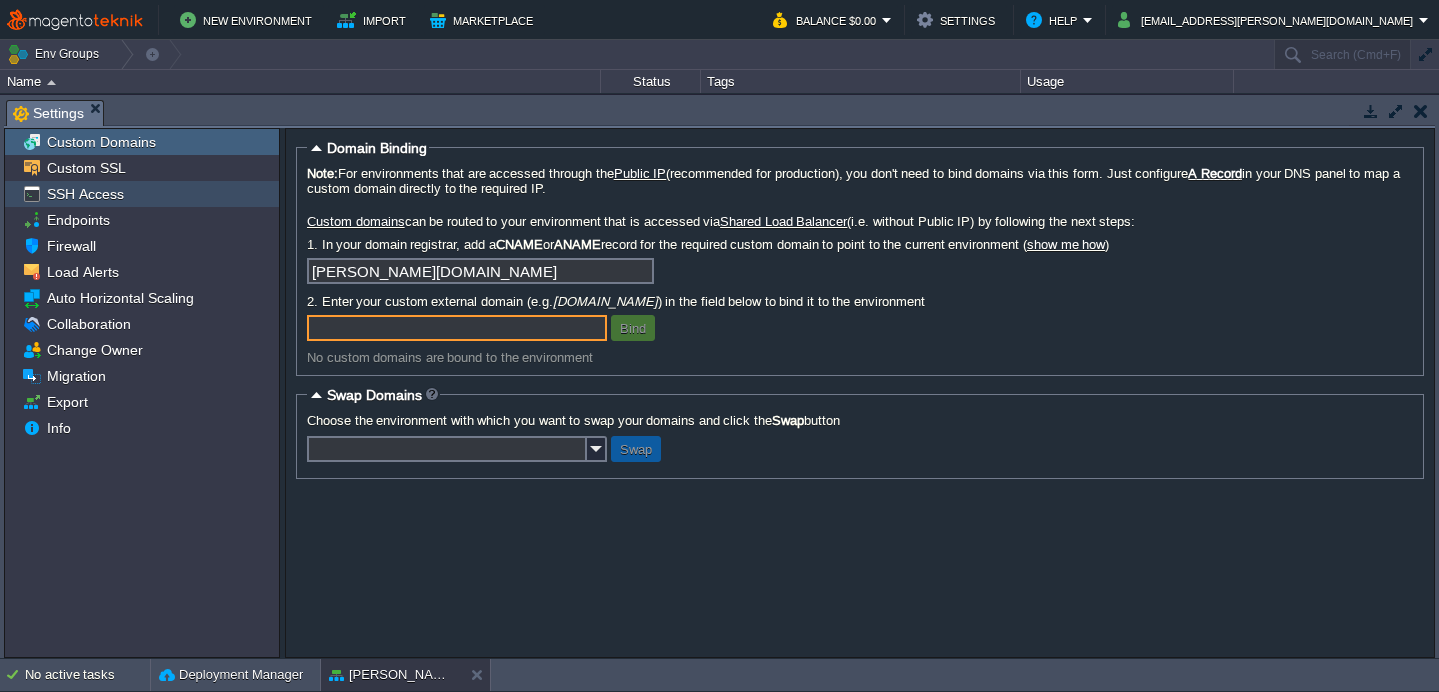 click on "SSH Access" at bounding box center [85, 194] 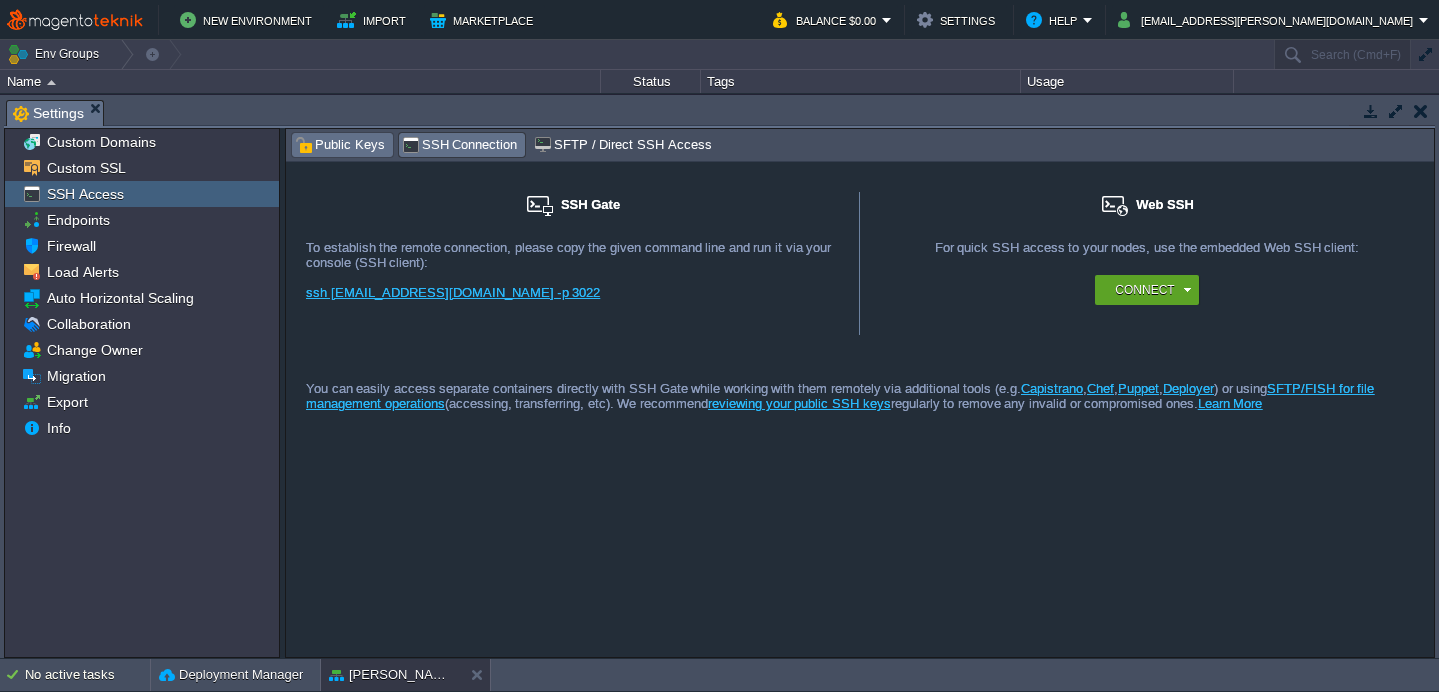 click on "Public Keys" at bounding box center [340, 145] 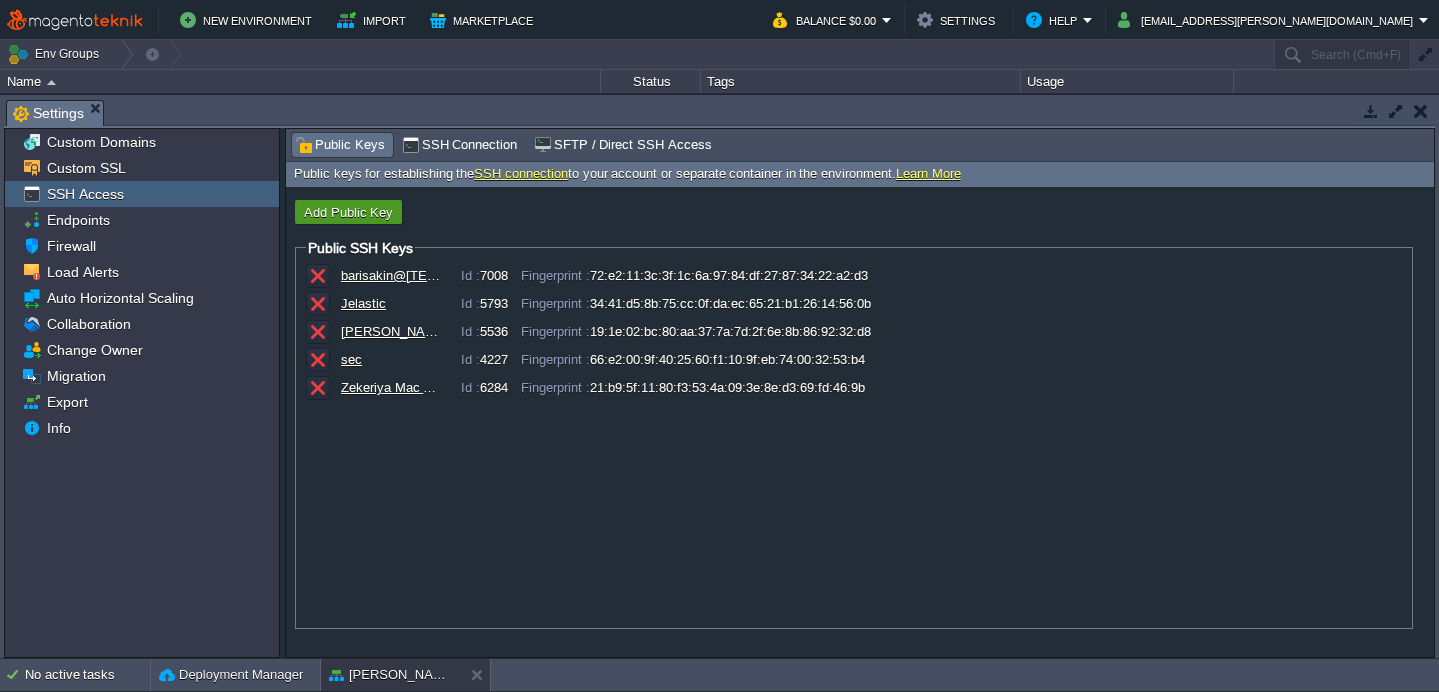 click on "Add Public Key" at bounding box center [348, 212] 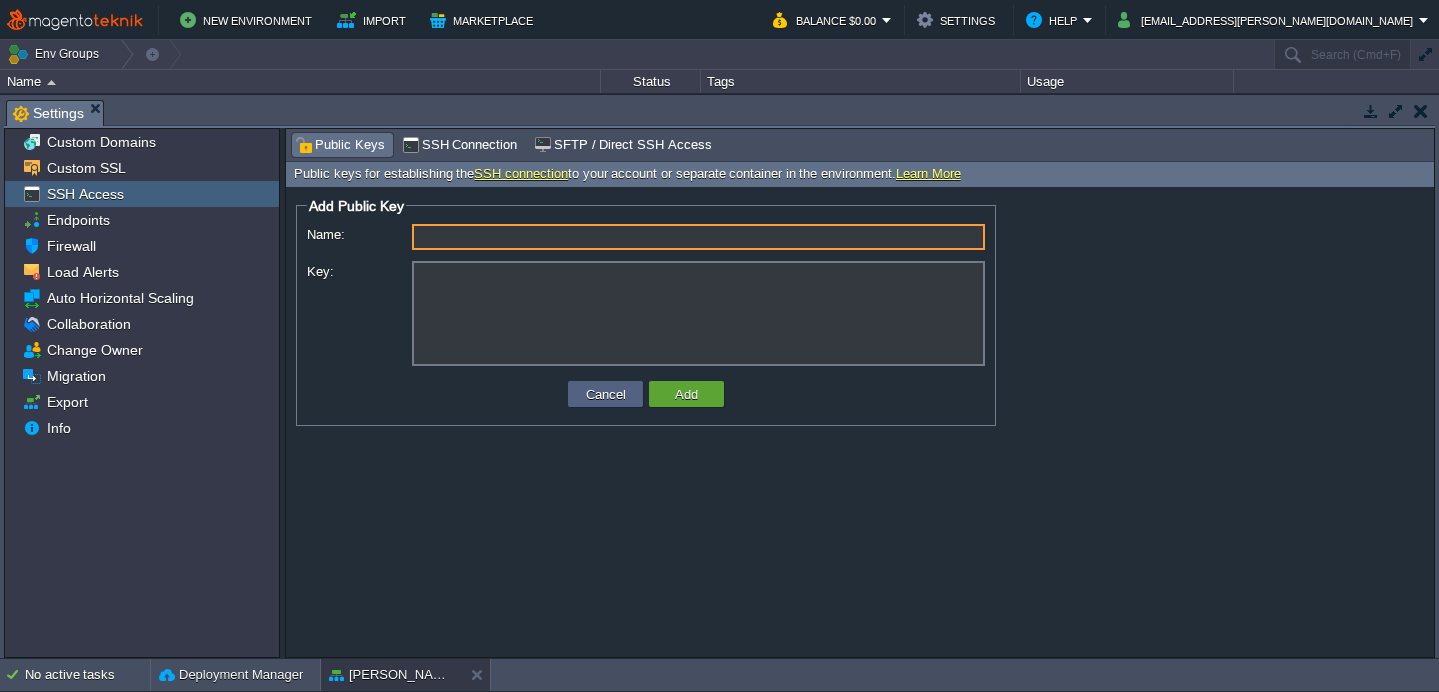 click on "Key:" at bounding box center [698, 313] 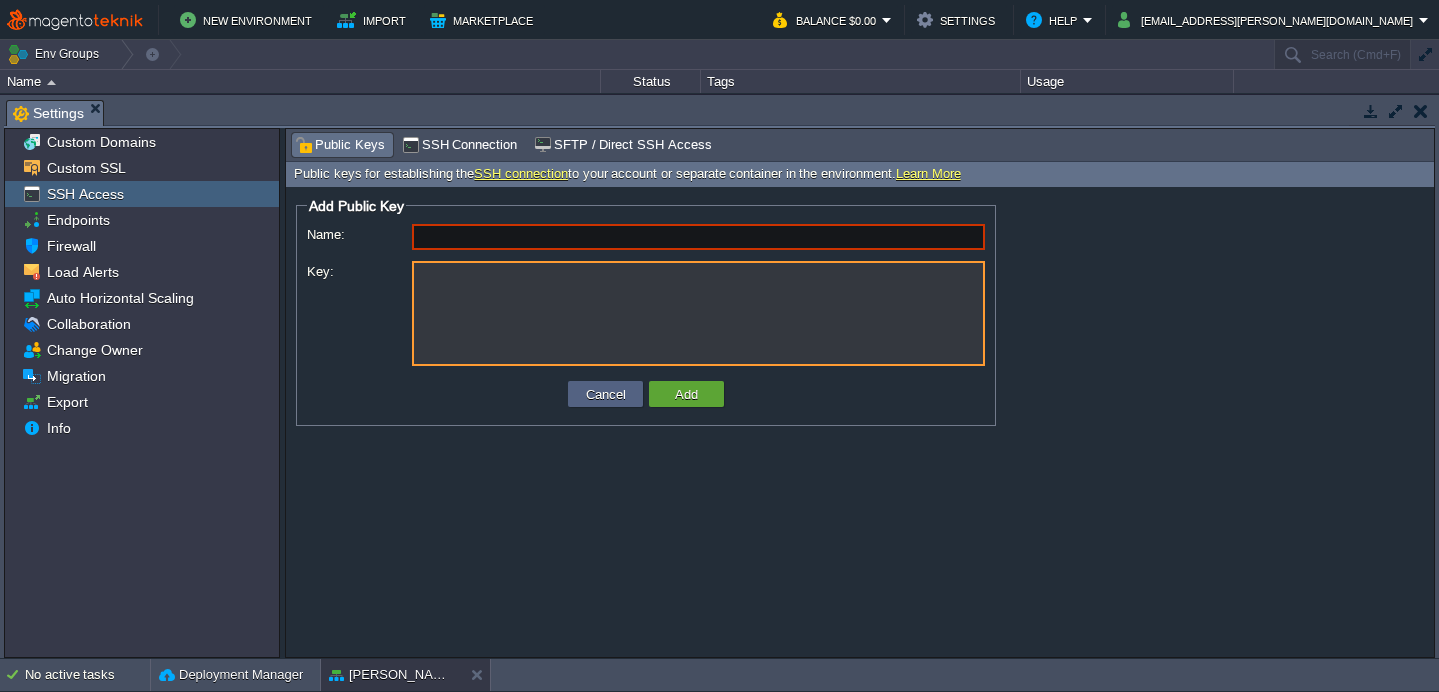 paste on "ssh-rsa AAAAB3NzaC1yc2EAAAADAQABAAACAQDNBK/wAsDYt3EaBOw/2W9OMxCTT5cDnA5Owj6snOCkjZ9OE98XdtUVXYU9fCKnSFhPPNmmuq27rohpE/Zq1ITUTa+Oo+AnUGyrm8PaDHryQxP+xAbvkLZZuVkZ8sZqPkpkE+UNDpti4f6ujO3uN1alRNphk1X9oFgTJAhFGwPhkNrXK0V+kWOG5qOLmH5oEiJ27ceuyZSQ99gDPHEC0LgOzvYhcE+5EjLeDkzEWQcCAUo7VTem6lBtFfHksItG6FBBOBHUU83Zic0eDr9FDJmqn/T/t7tBe53NutJHFJA8uVGFbTs0CFQAyttbuCUmfTJv/DjoW3juA0eKhsl4eA4w0N2v3NGBXOwr1nRXESrEwGlgdUcGobiV/SFH3hfc2UMBP9HhzpVpQDhjYQ0ClrQ6HsPnHjiVgCYA3j5JpUXZA4QsWVL270ri1pgJQKWqPhl3asE7b7nAOfXlU2NVQBMwdHq7F+lLkoYeQhjemn5tOzL9B+khorkBfgs/u0dwLlM3f5ImkGcSZpYAfKqFJuwmYJPmq7LDMkhhOjedO1ed7O6gyoIqUNhdHLn1njF4kTRmswPpaIOiBmekfj4aqpAB6g9zbRJ2z2Qq+YnOiNJm0X3mQOTLRGxGbYUN5THCg7Bfm8lgU7w2lWfuBlQX57hEwnGBJ5thcmYUkNqRDuQvFQ== barisakin@192.168.1.15" 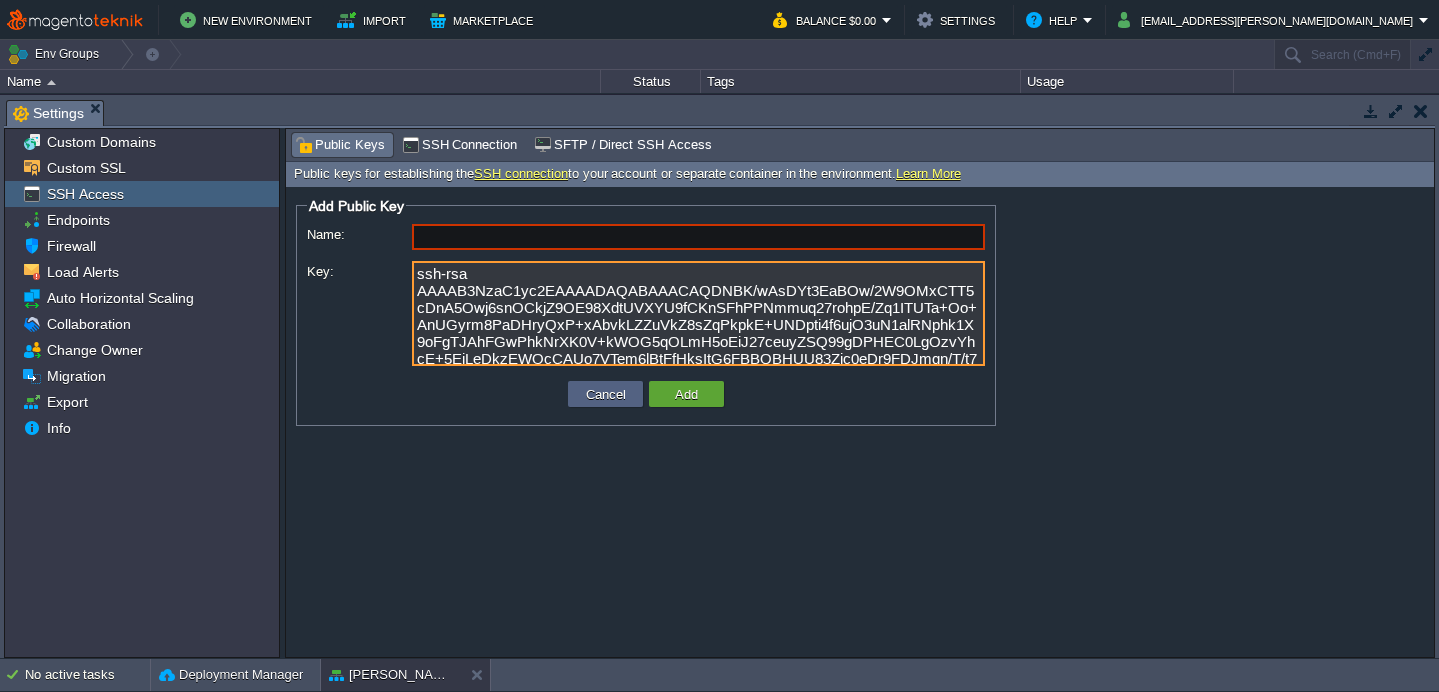 type on "barisakin@192.168.1.15" 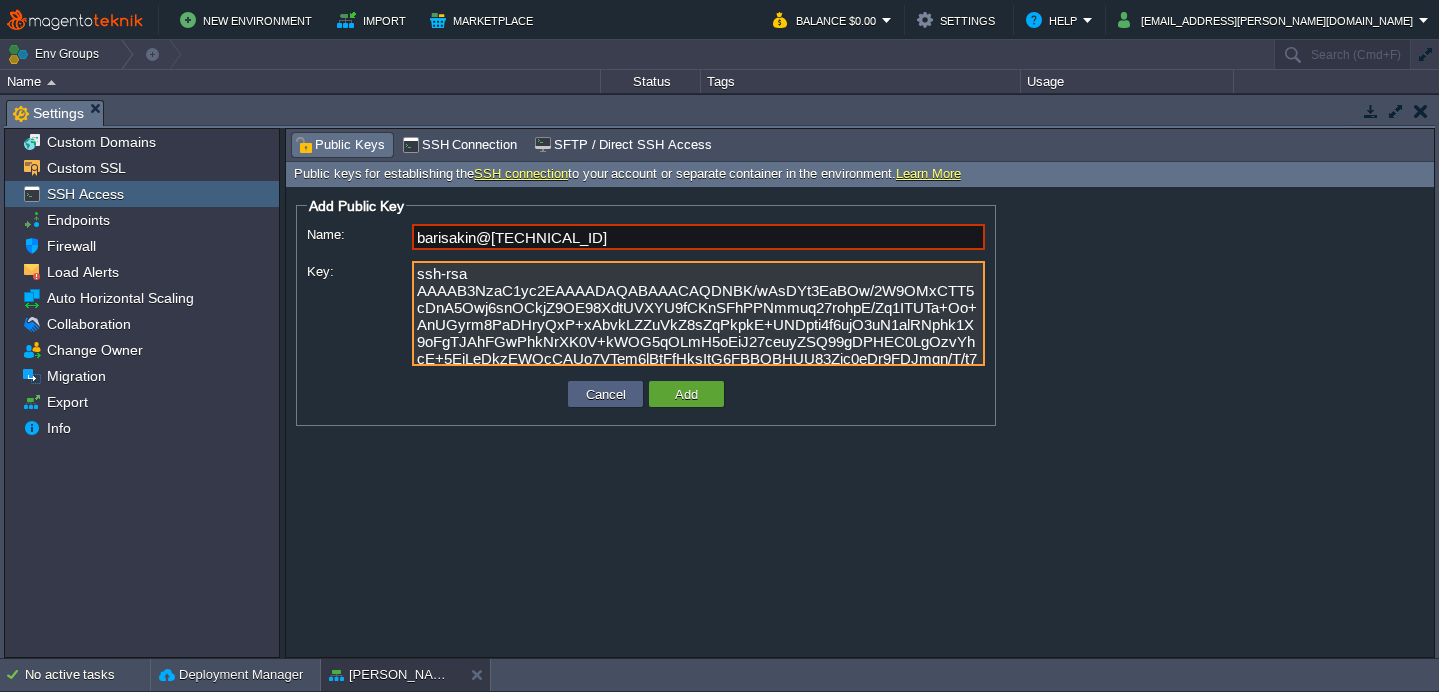 scroll, scrollTop: 135, scrollLeft: 0, axis: vertical 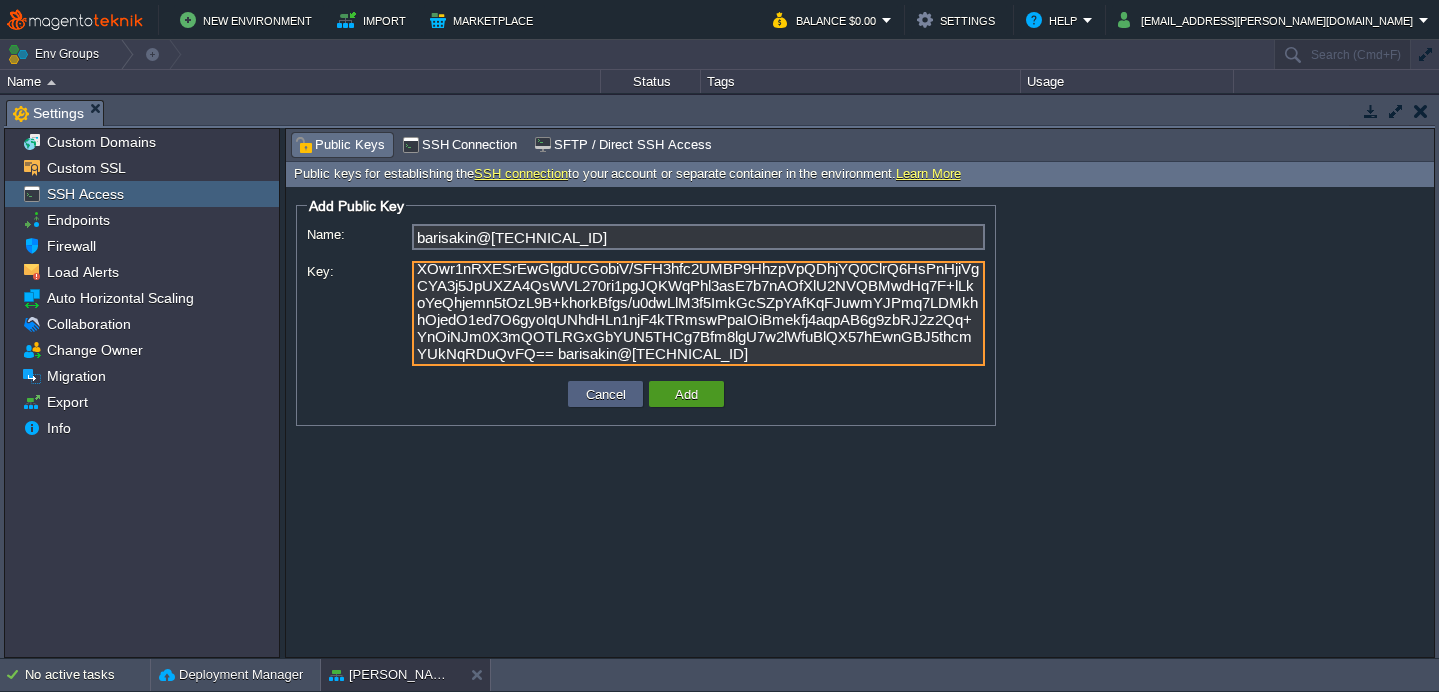 type on "ssh-rsa AAAAB3NzaC1yc2EAAAADAQABAAACAQDNBK/wAsDYt3EaBOw/2W9OMxCTT5cDnA5Owj6snOCkjZ9OE98XdtUVXYU9fCKnSFhPPNmmuq27rohpE/Zq1ITUTa+Oo+AnUGyrm8PaDHryQxP+xAbvkLZZuVkZ8sZqPkpkE+UNDpti4f6ujO3uN1alRNphk1X9oFgTJAhFGwPhkNrXK0V+kWOG5qOLmH5oEiJ27ceuyZSQ99gDPHEC0LgOzvYhcE+5EjLeDkzEWQcCAUo7VTem6lBtFfHksItG6FBBOBHUU83Zic0eDr9FDJmqn/T/t7tBe53NutJHFJA8uVGFbTs0CFQAyttbuCUmfTJv/DjoW3juA0eKhsl4eA4w0N2v3NGBXOwr1nRXESrEwGlgdUcGobiV/SFH3hfc2UMBP9HhzpVpQDhjYQ0ClrQ6HsPnHjiVgCYA3j5JpUXZA4QsWVL270ri1pgJQKWqPhl3asE7b7nAOfXlU2NVQBMwdHq7F+lLkoYeQhjemn5tOzL9B+khorkBfgs/u0dwLlM3f5ImkGcSZpYAfKqFJuwmYJPmq7LDMkhhOjedO1ed7O6gyoIqUNhdHLn1njF4kTRmswPpaIOiBmekfj4aqpAB6g9zbRJ2z2Qq+YnOiNJm0X3mQOTLRGxGbYUN5THCg7Bfm8lgU7w2lWfuBlQX57hEwnGBJ5thcmYUkNqRDuQvFQ== barisakin@192.168.1.15" 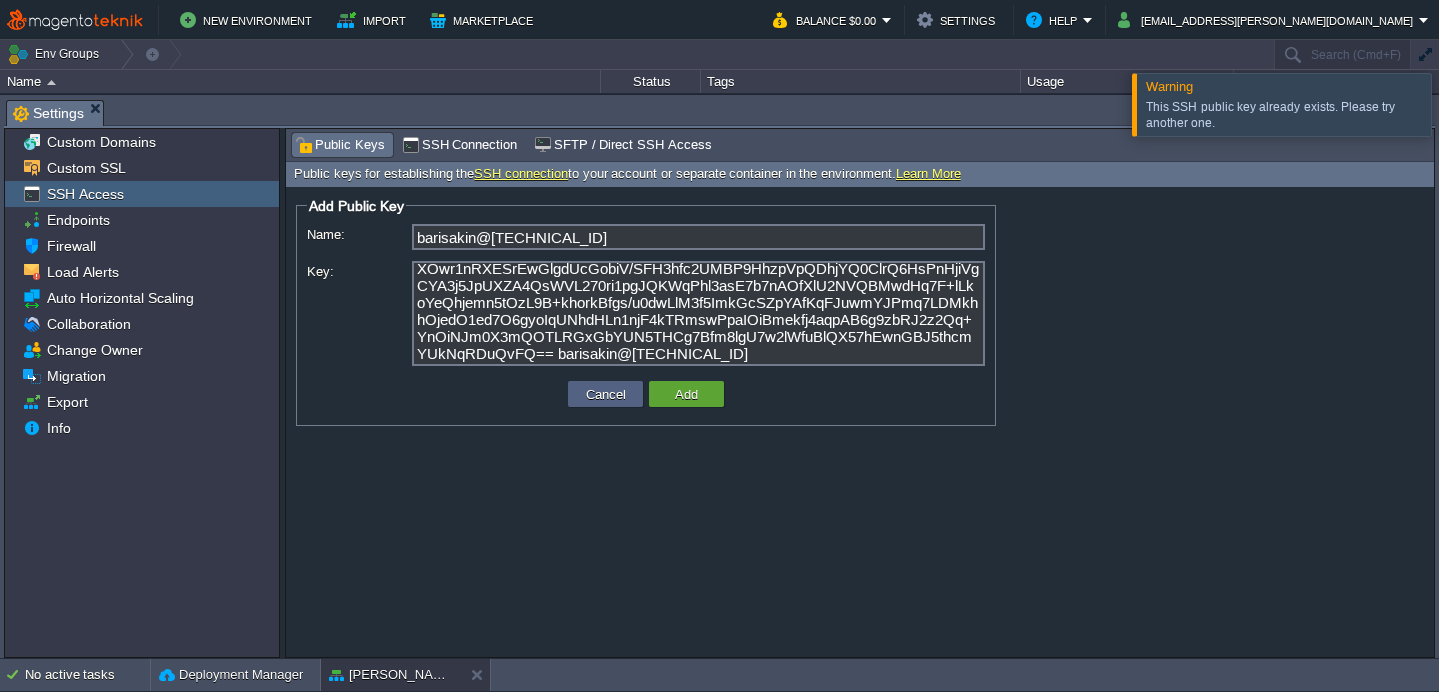 type 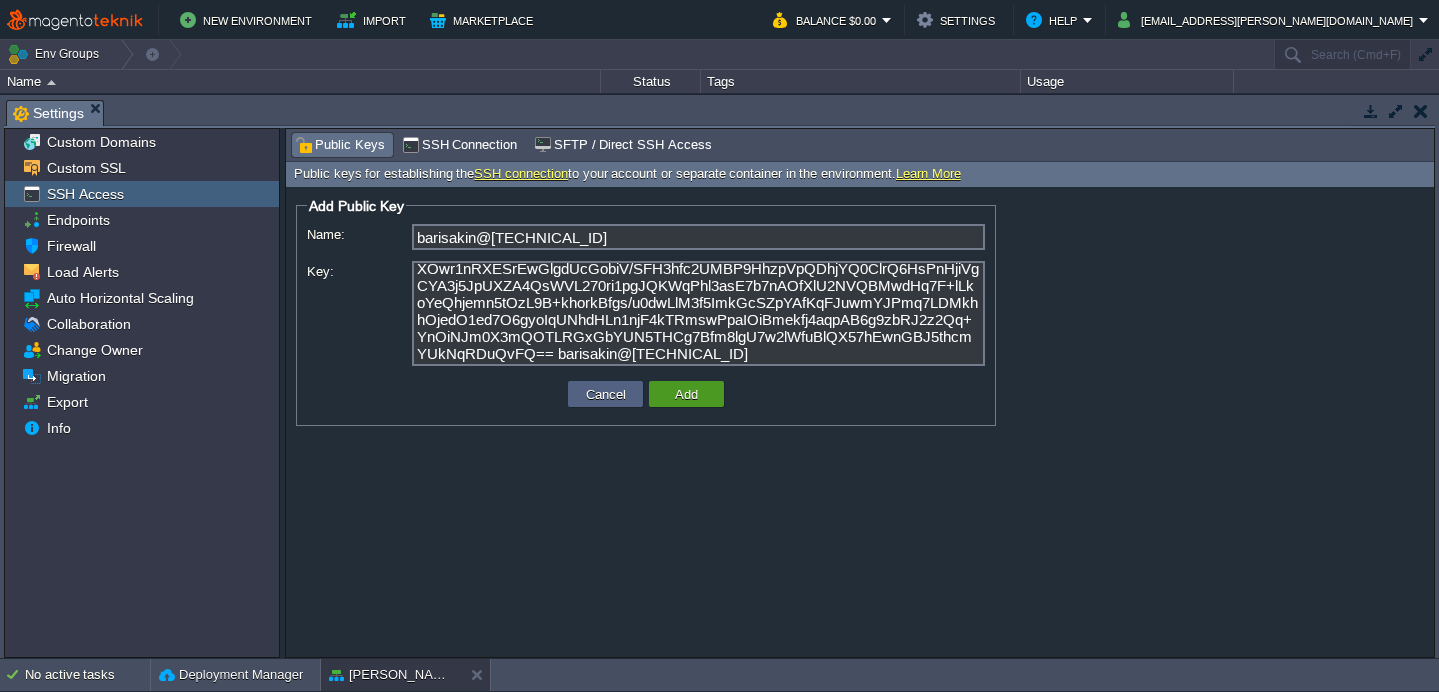 click on "Add" at bounding box center (686, 394) 